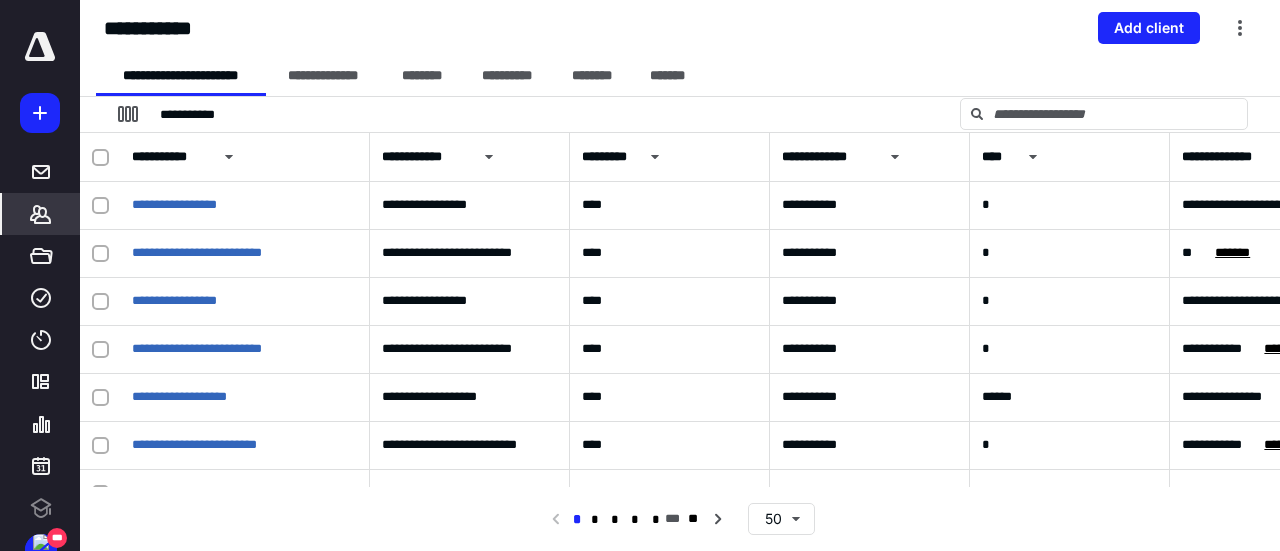 scroll, scrollTop: 0, scrollLeft: 0, axis: both 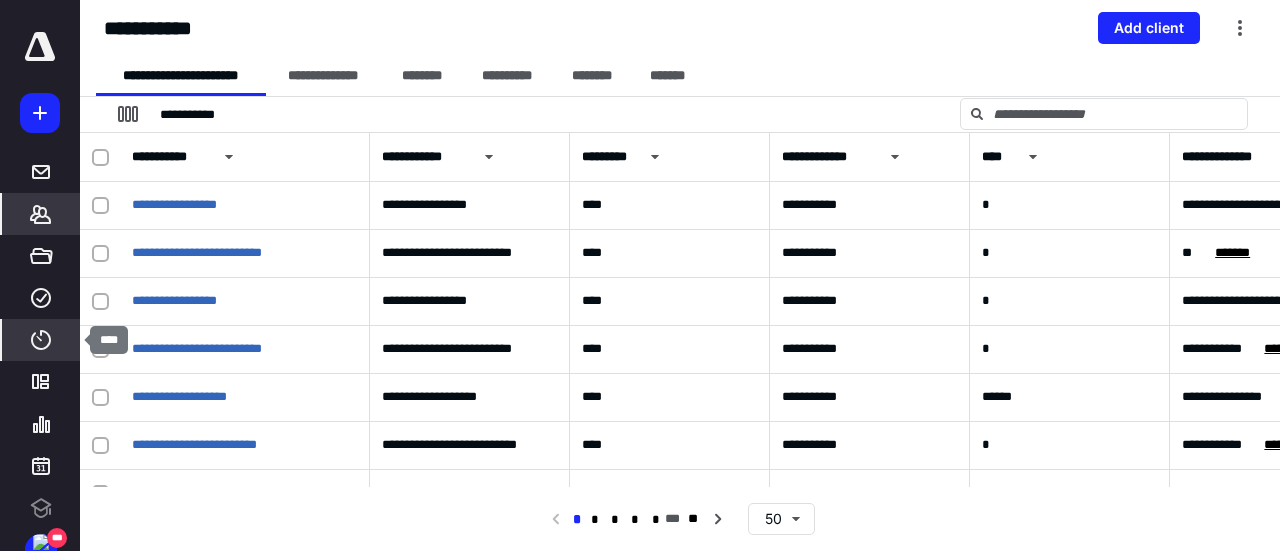 click 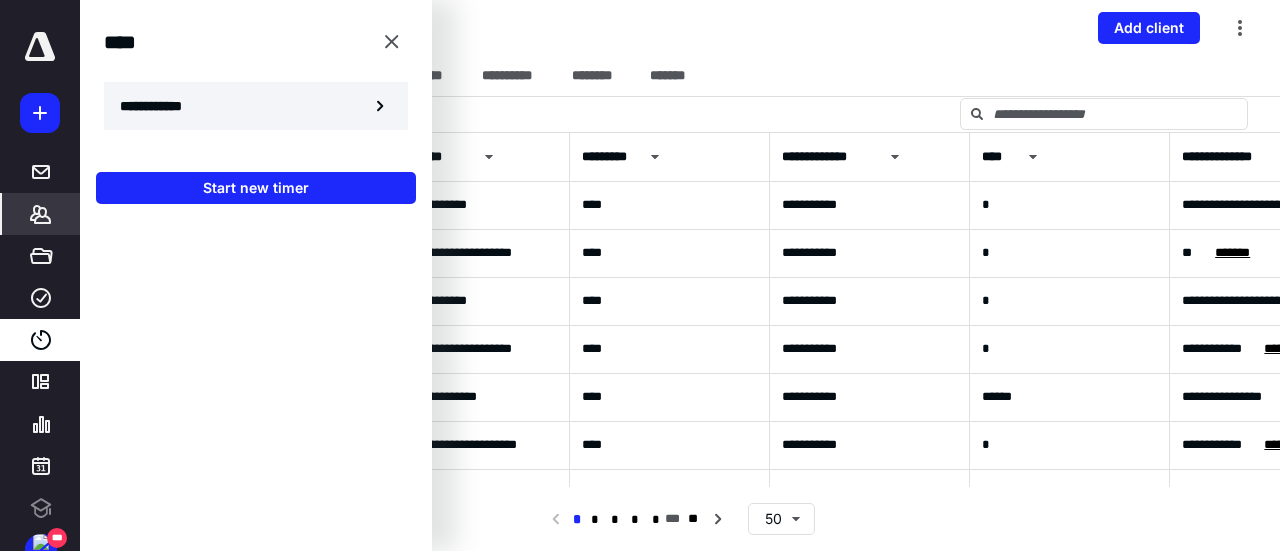 click on "**********" at bounding box center [162, 106] 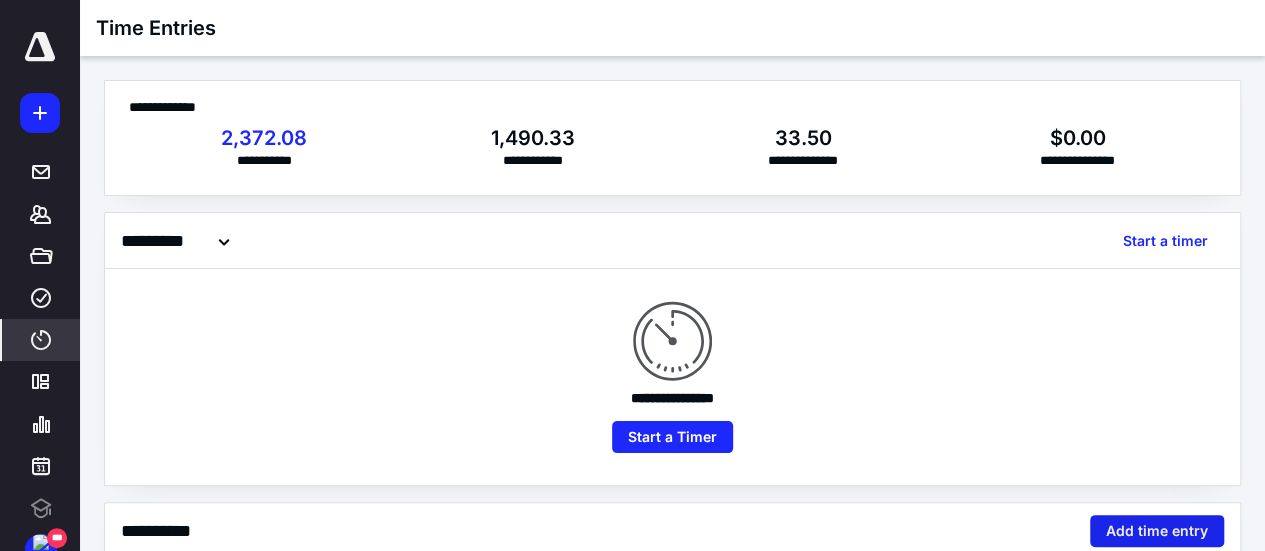click on "Add time entry" at bounding box center (1157, 531) 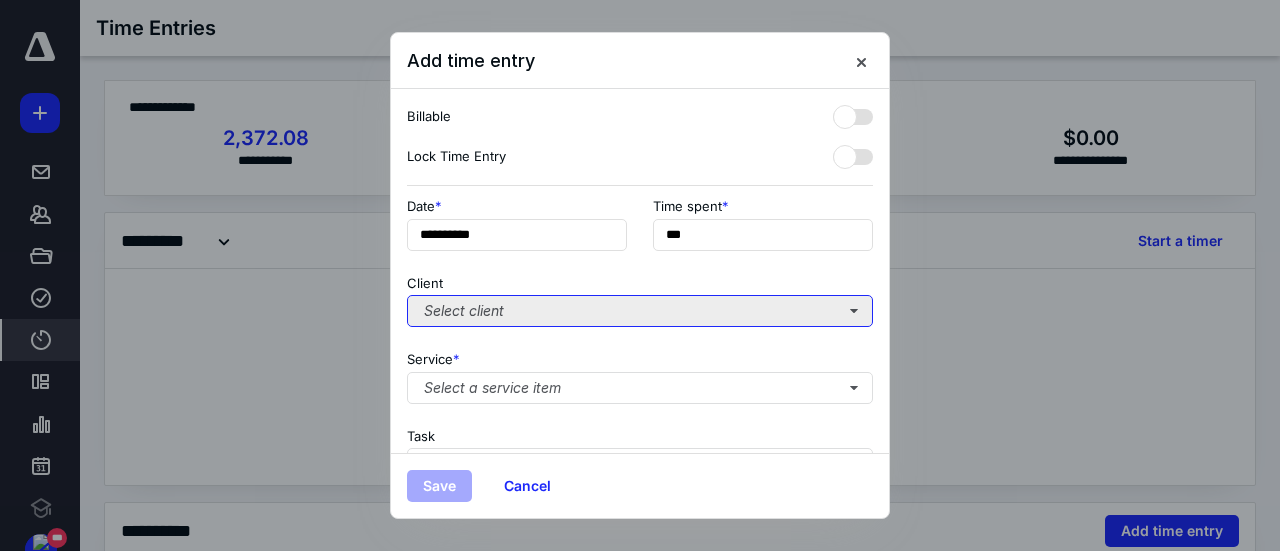 click on "Select client" at bounding box center (640, 311) 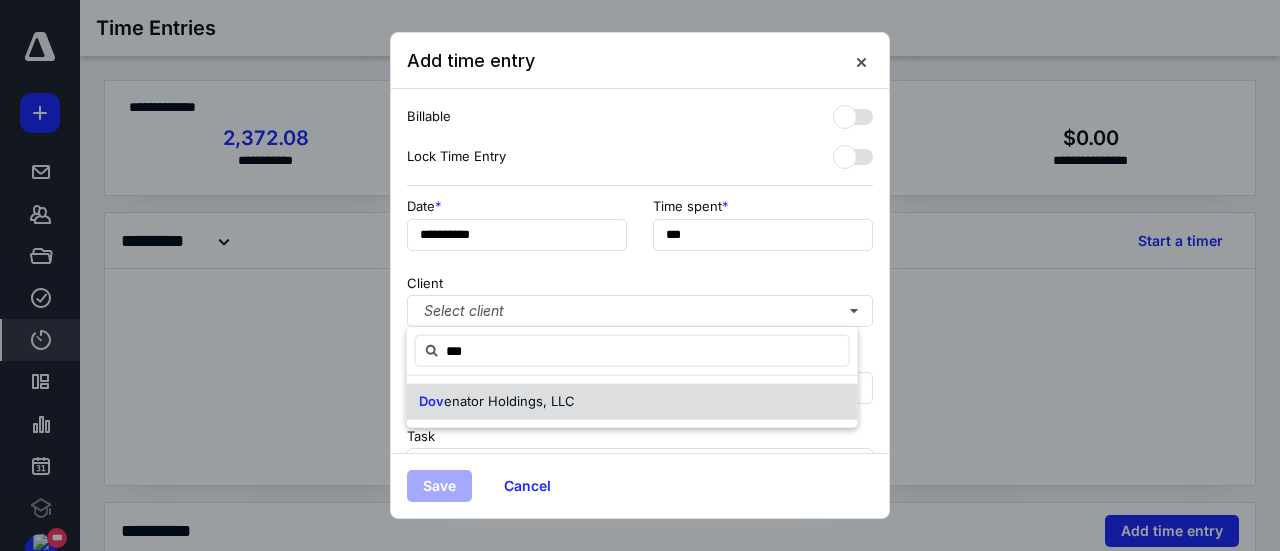 click on "Dov enator Holdings, LLC" at bounding box center [497, 402] 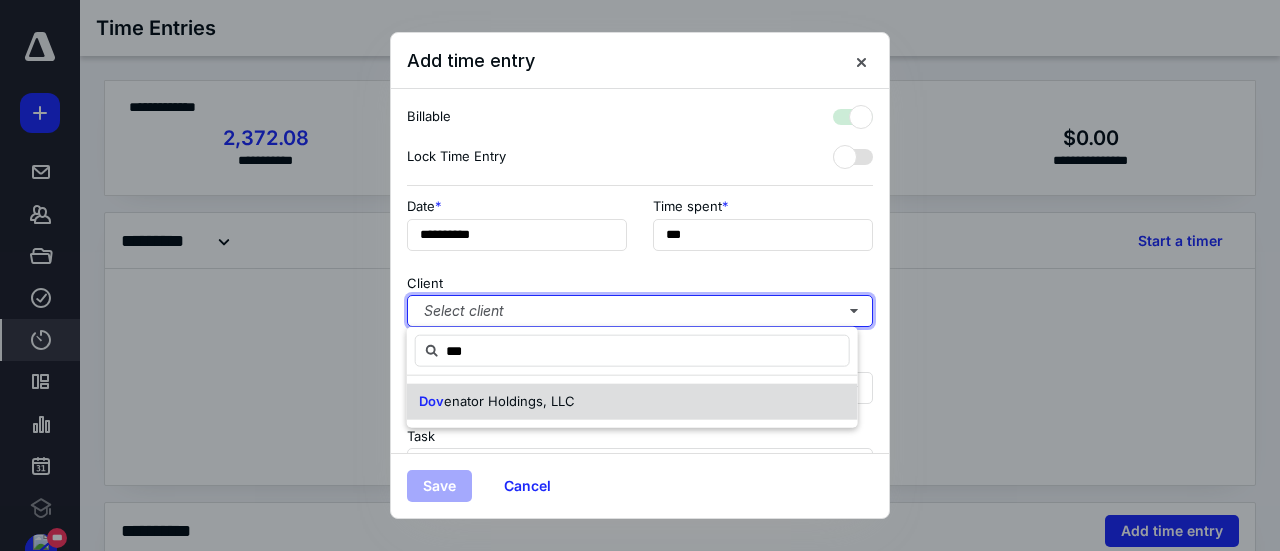 checkbox on "true" 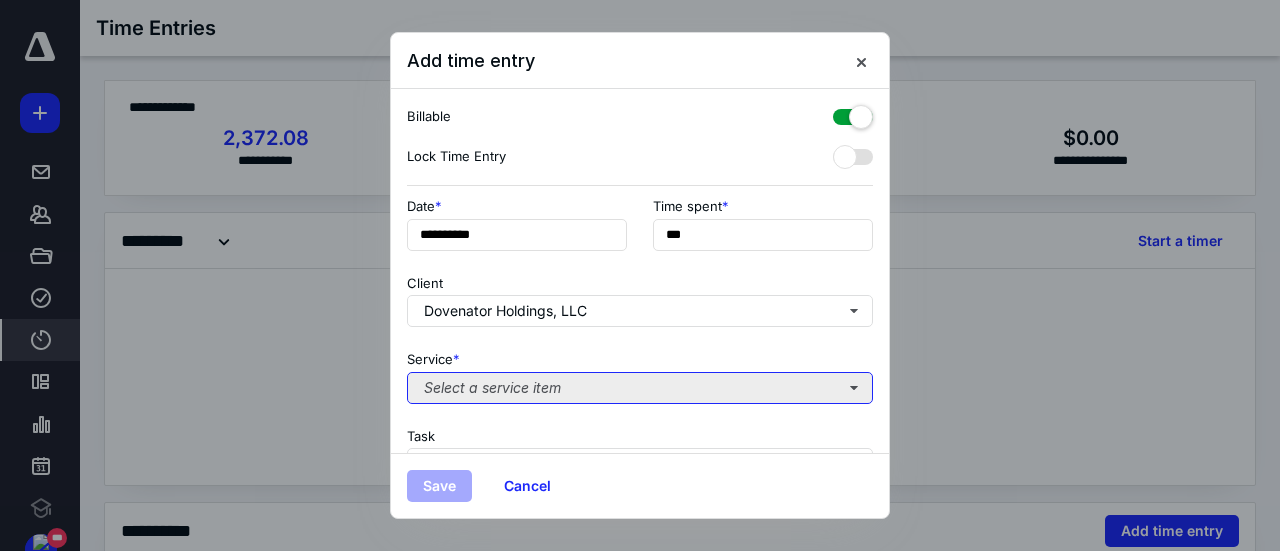 click on "Select a service item" at bounding box center [640, 388] 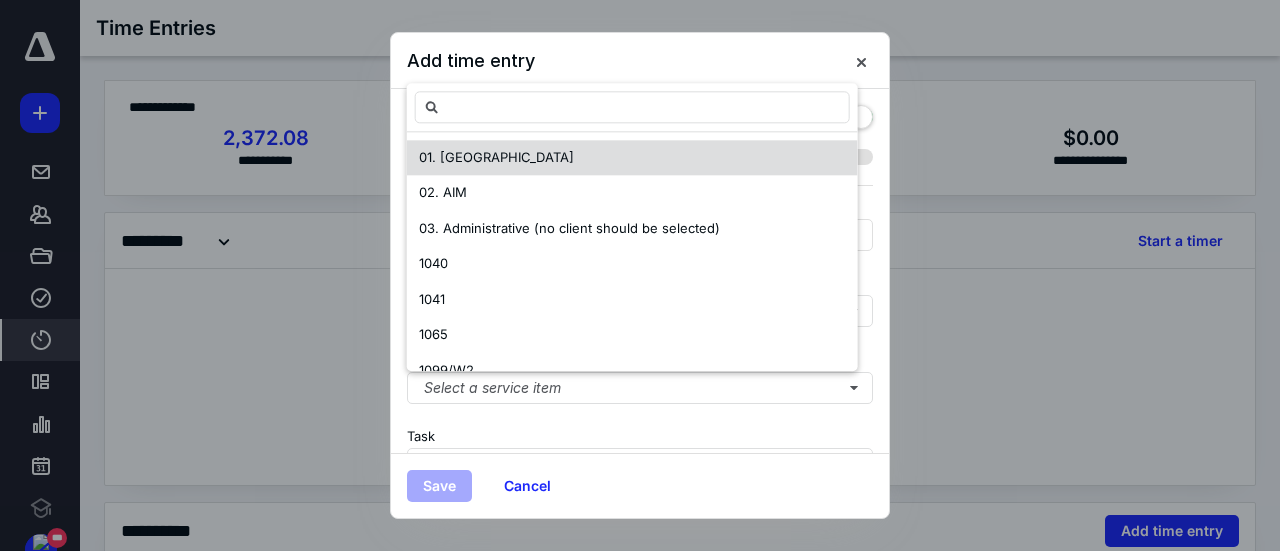 click on "01. [GEOGRAPHIC_DATA]" at bounding box center [632, 158] 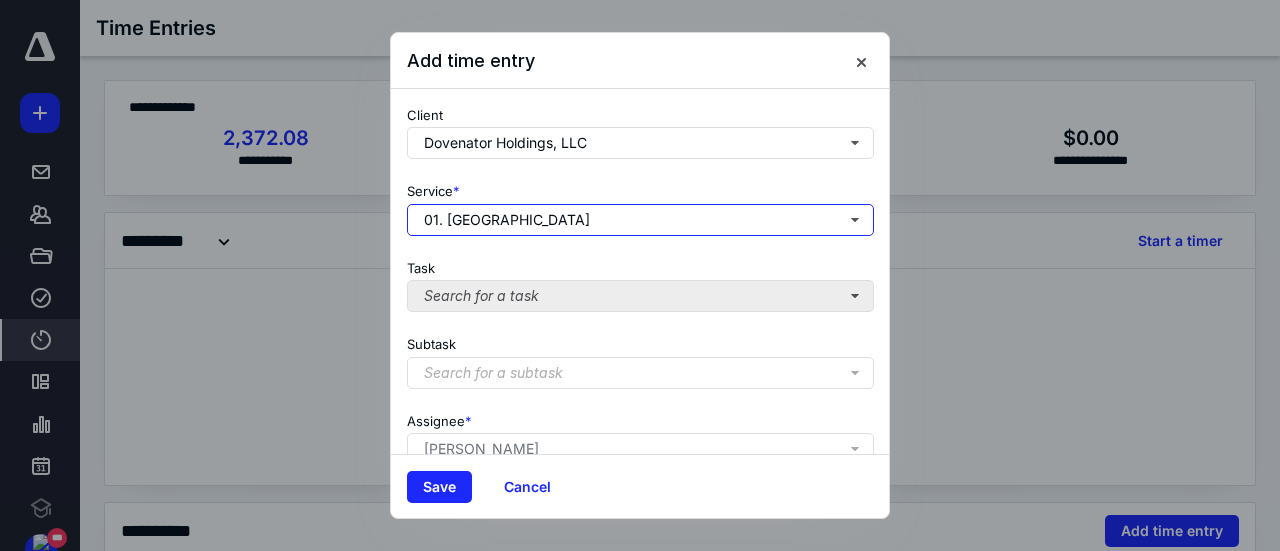 scroll, scrollTop: 200, scrollLeft: 0, axis: vertical 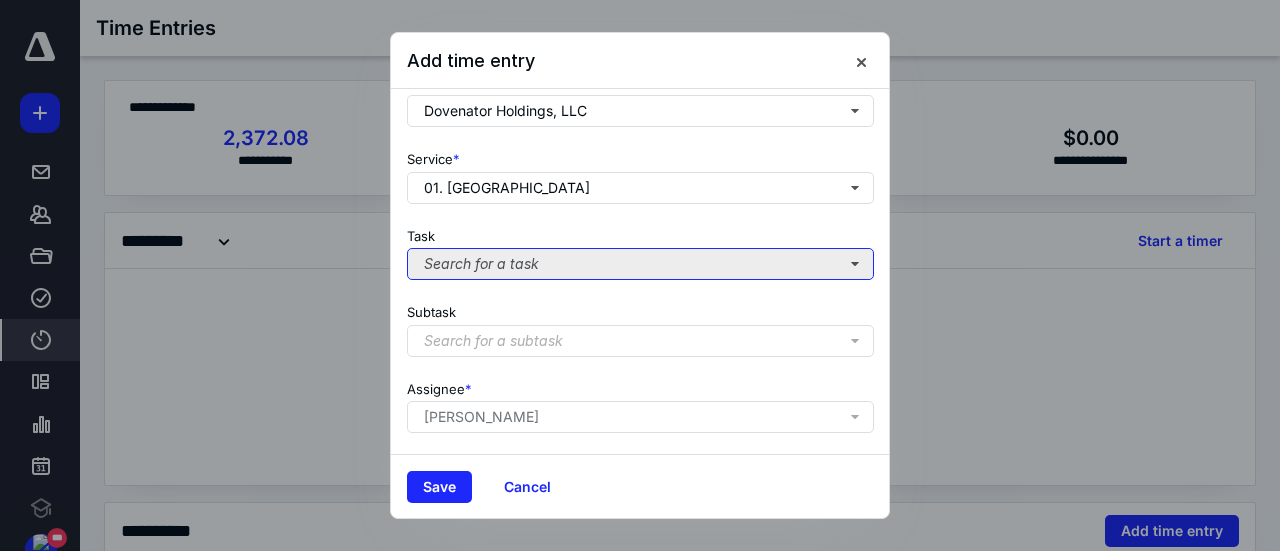 click on "Search for a task" at bounding box center [640, 264] 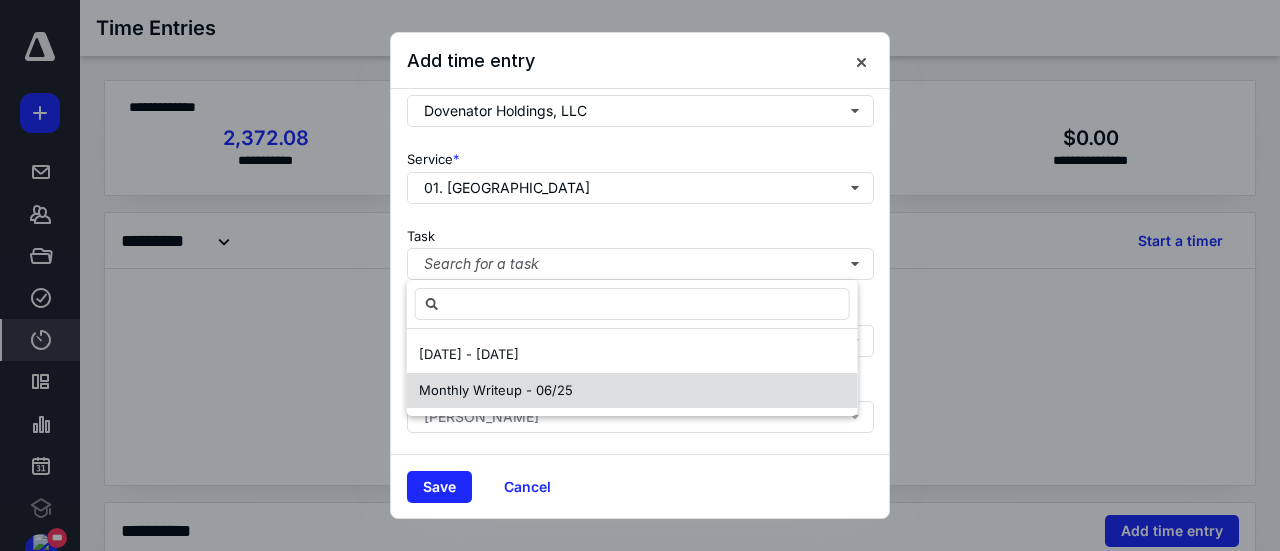 click on "Monthly Writeup - 06/25" at bounding box center (632, 391) 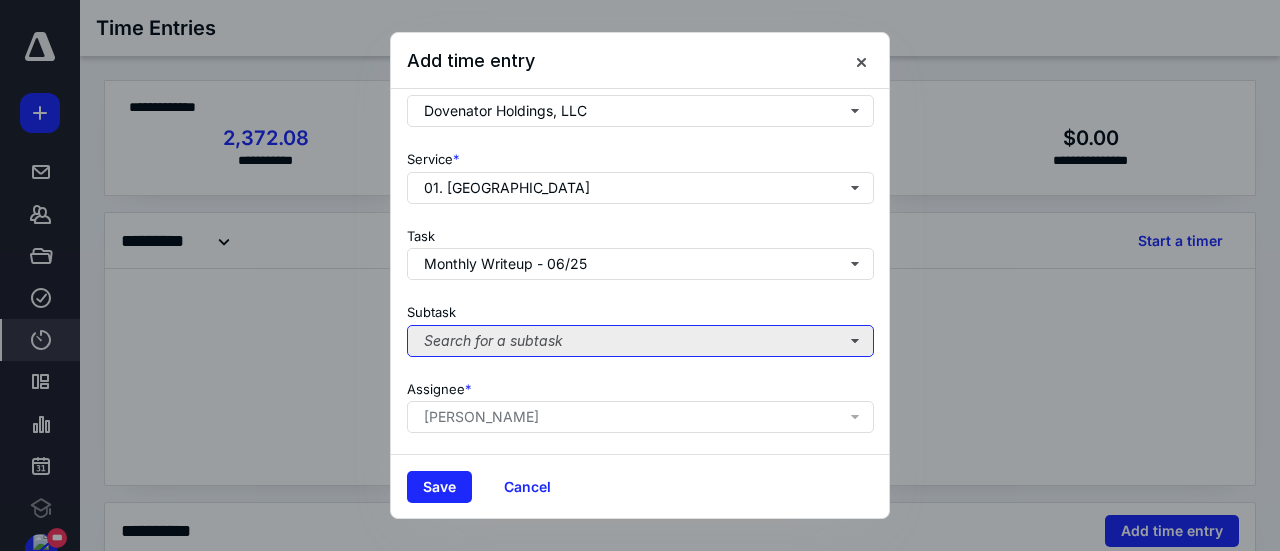click on "Search for a subtask" at bounding box center (640, 341) 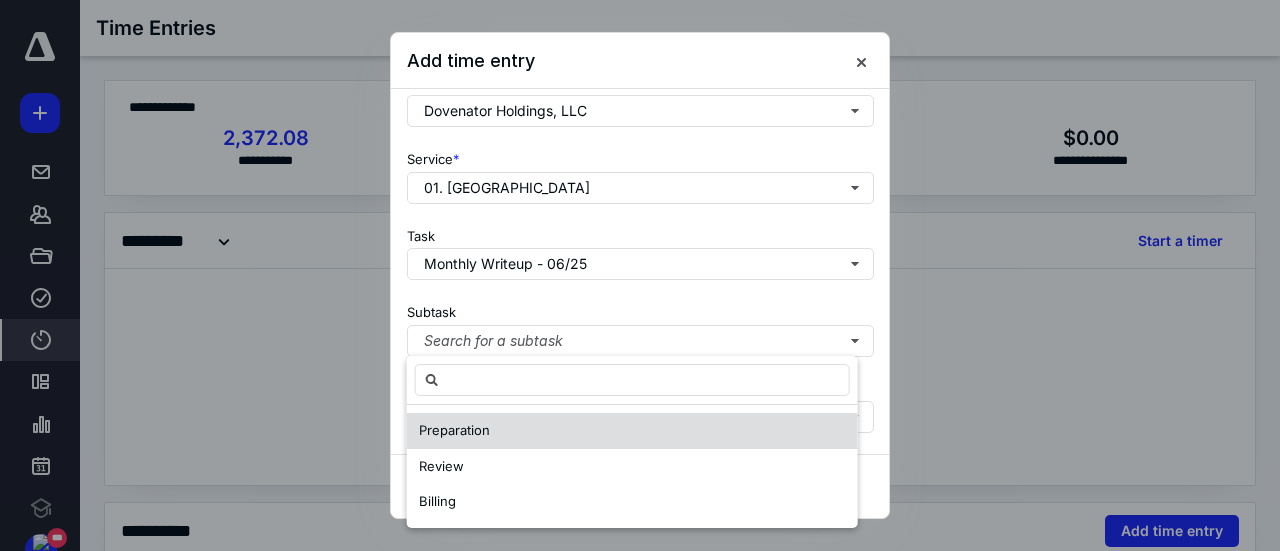 click on "Preparation" at bounding box center [632, 431] 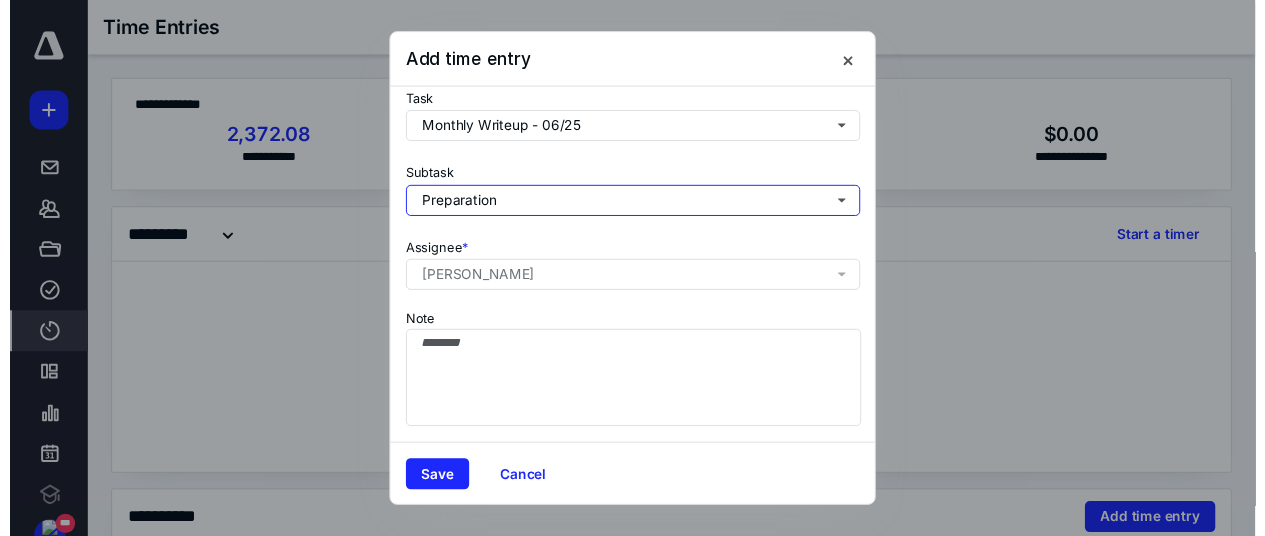 scroll, scrollTop: 349, scrollLeft: 0, axis: vertical 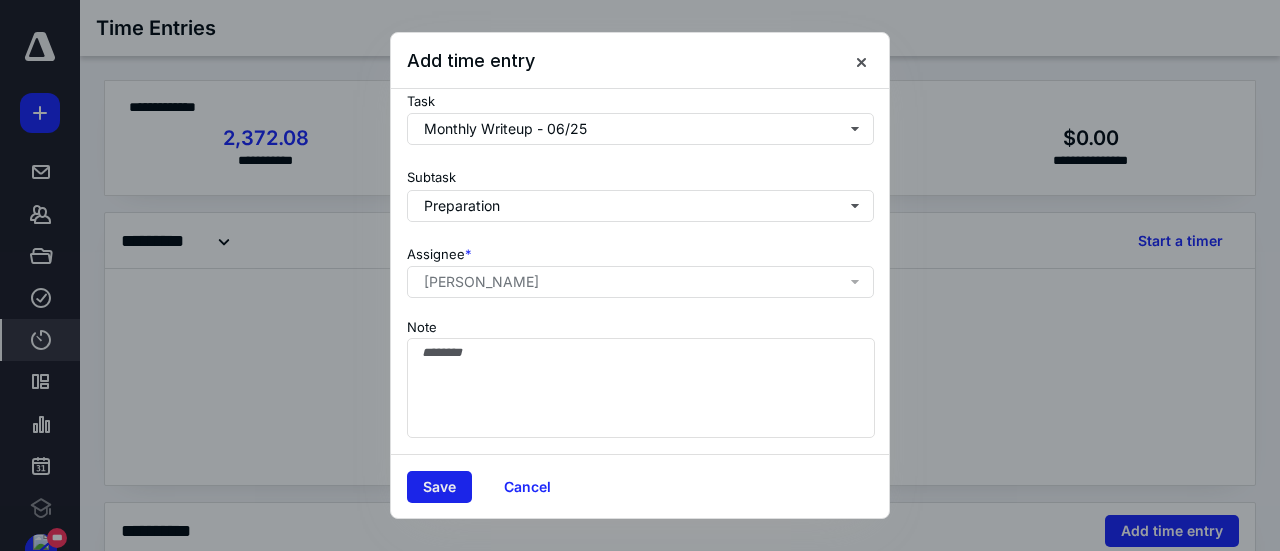 click on "Save" at bounding box center (439, 487) 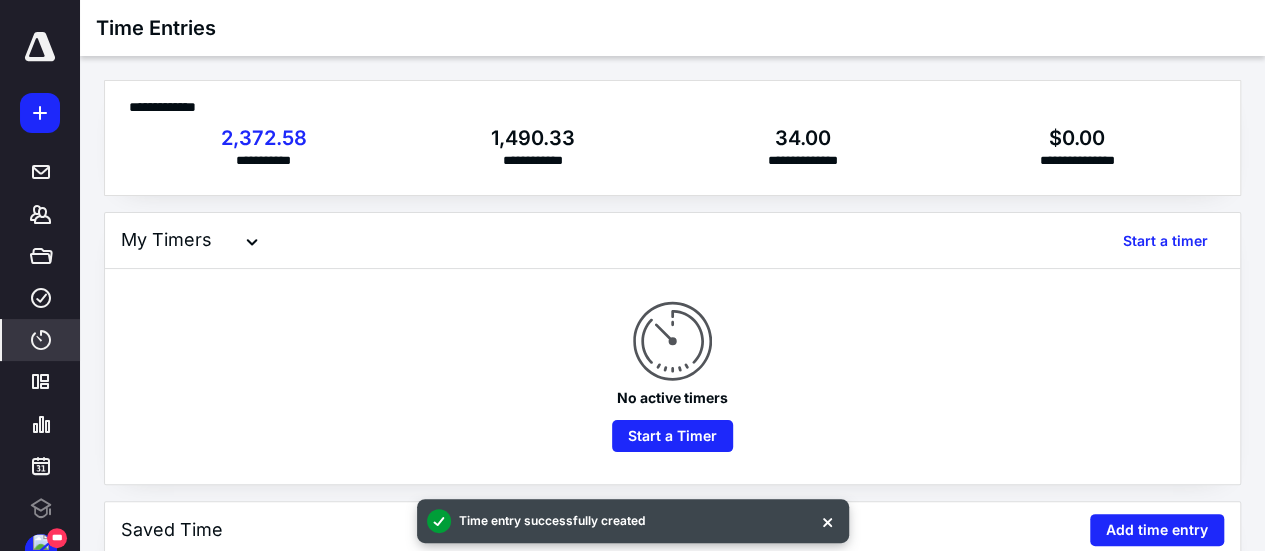 click 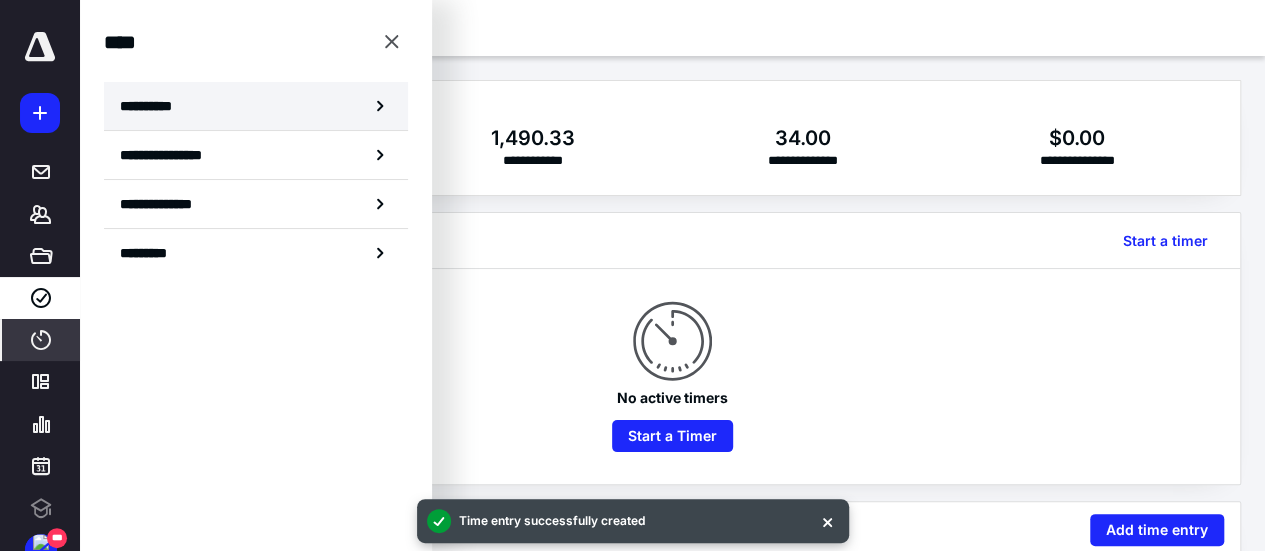 click on "**********" at bounding box center (153, 106) 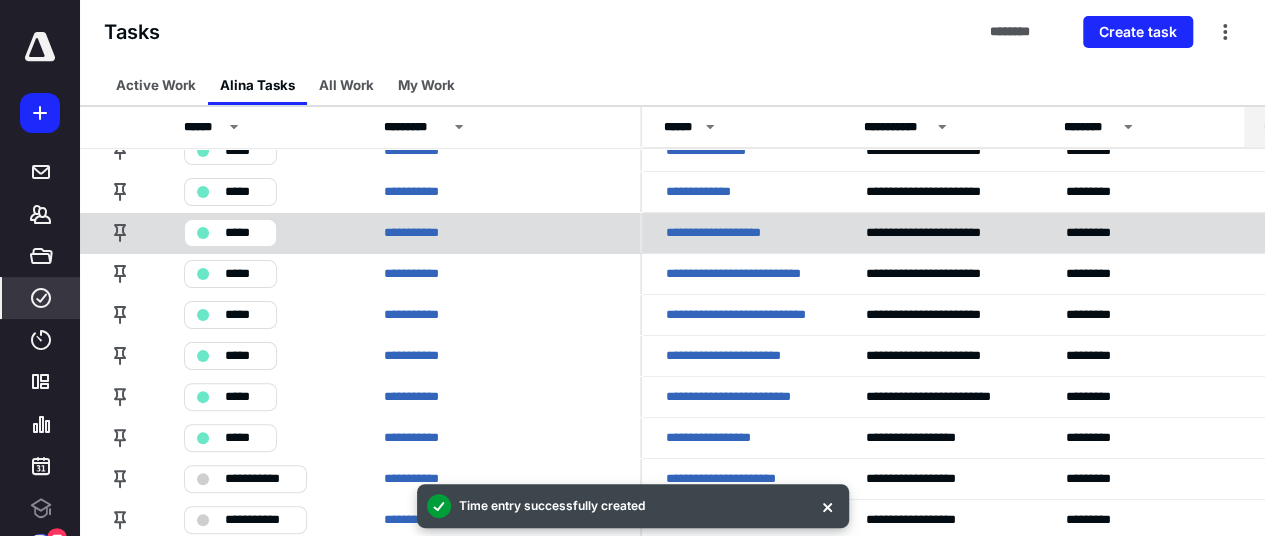 scroll, scrollTop: 200, scrollLeft: 0, axis: vertical 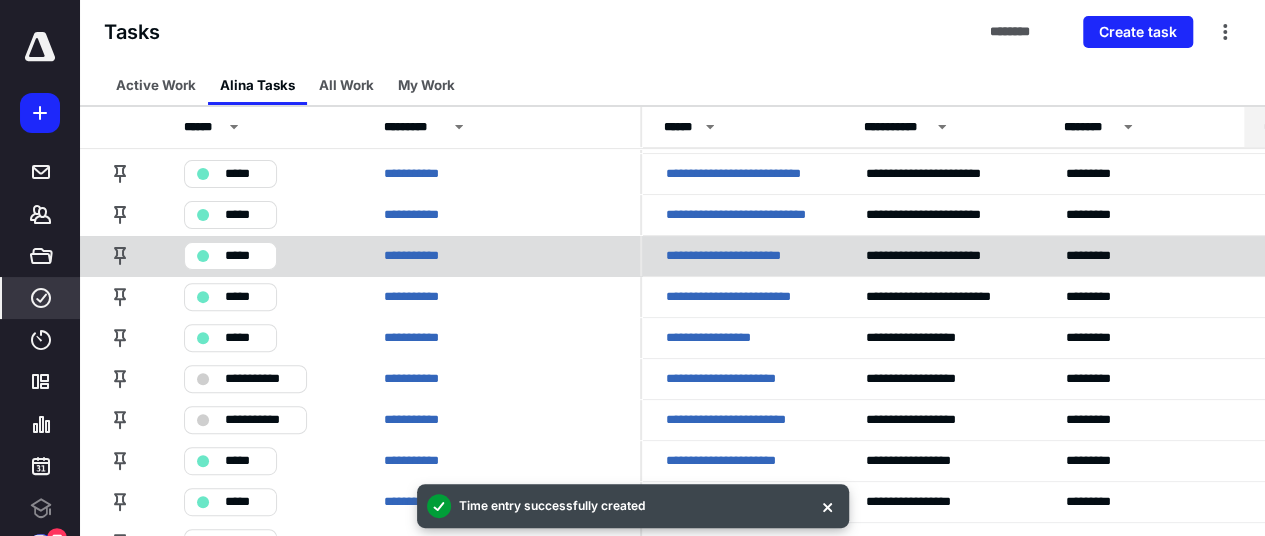 click on "*****" at bounding box center (244, 256) 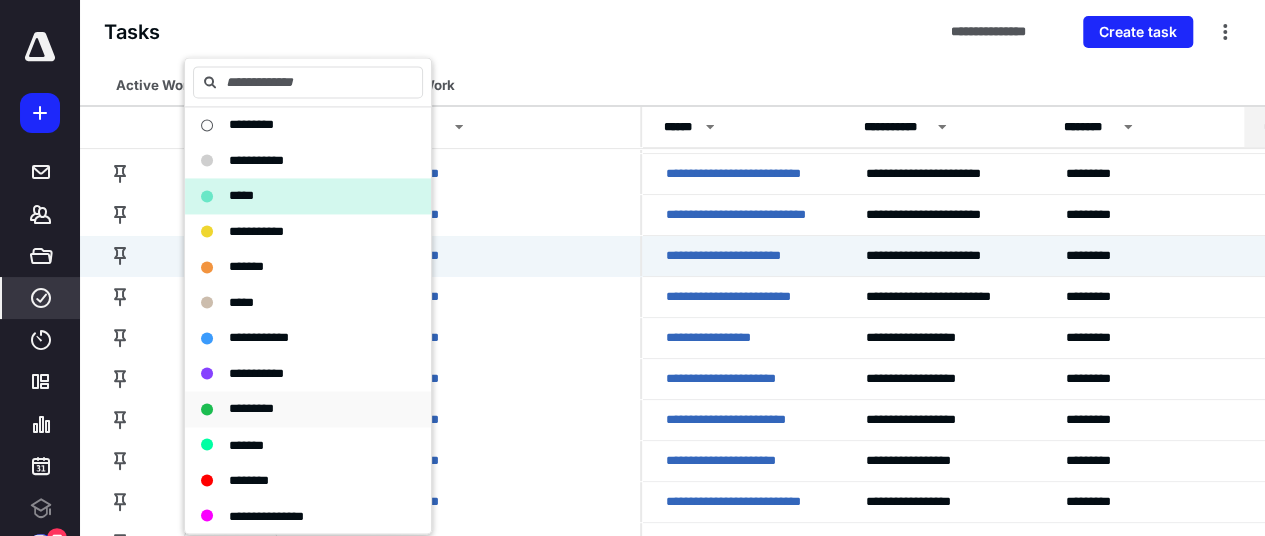 click on "*********" at bounding box center [251, 408] 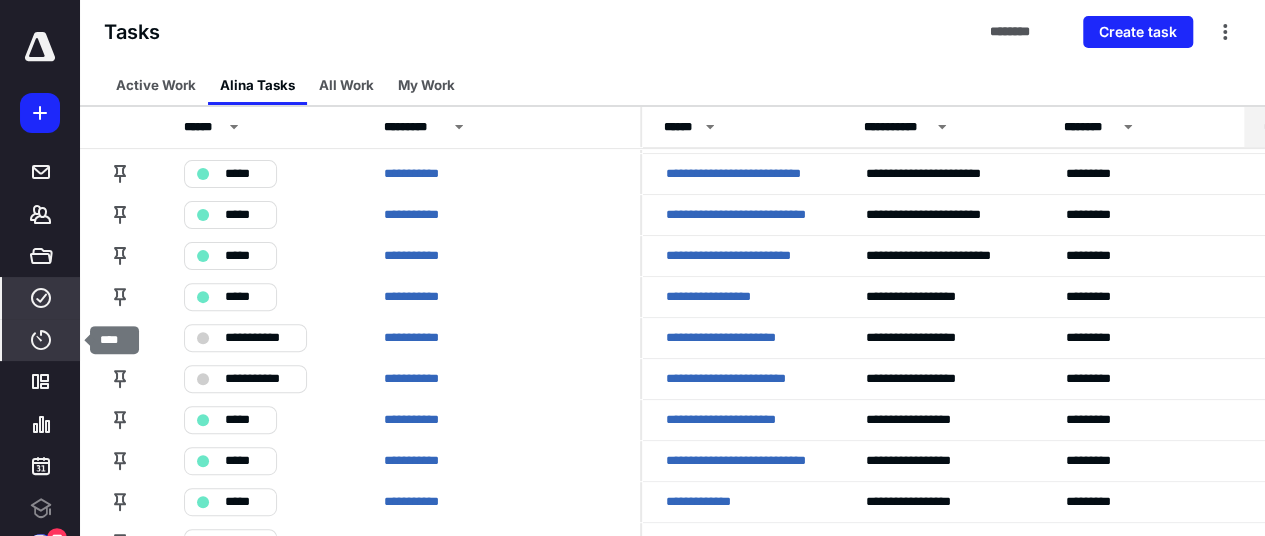click 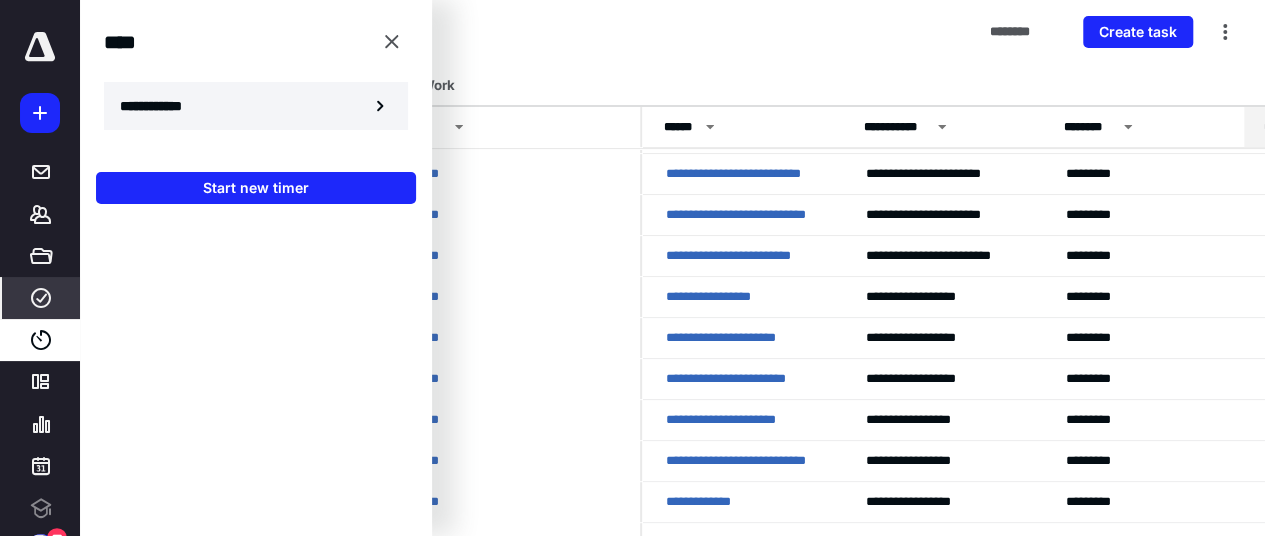 click on "**********" at bounding box center [162, 106] 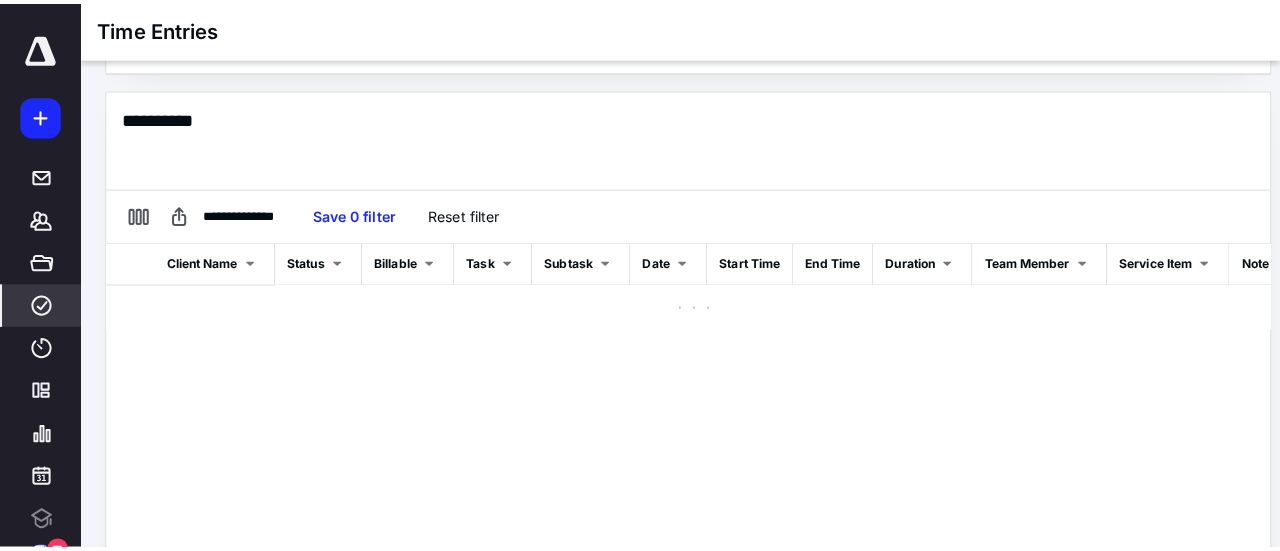 scroll, scrollTop: 0, scrollLeft: 0, axis: both 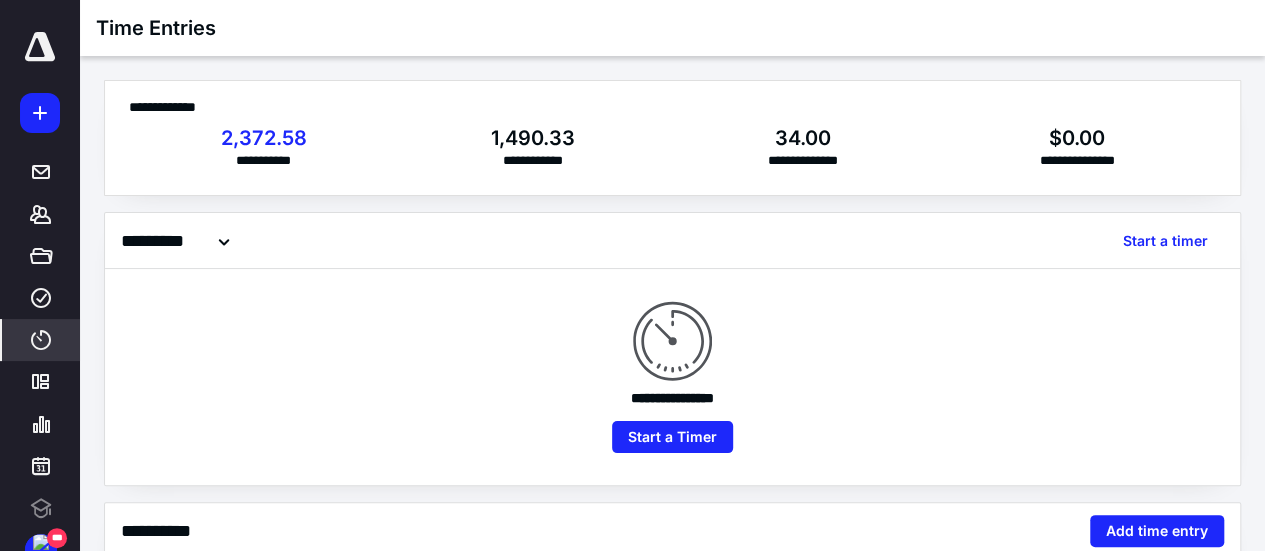 click on "**********" at bounding box center (672, 531) 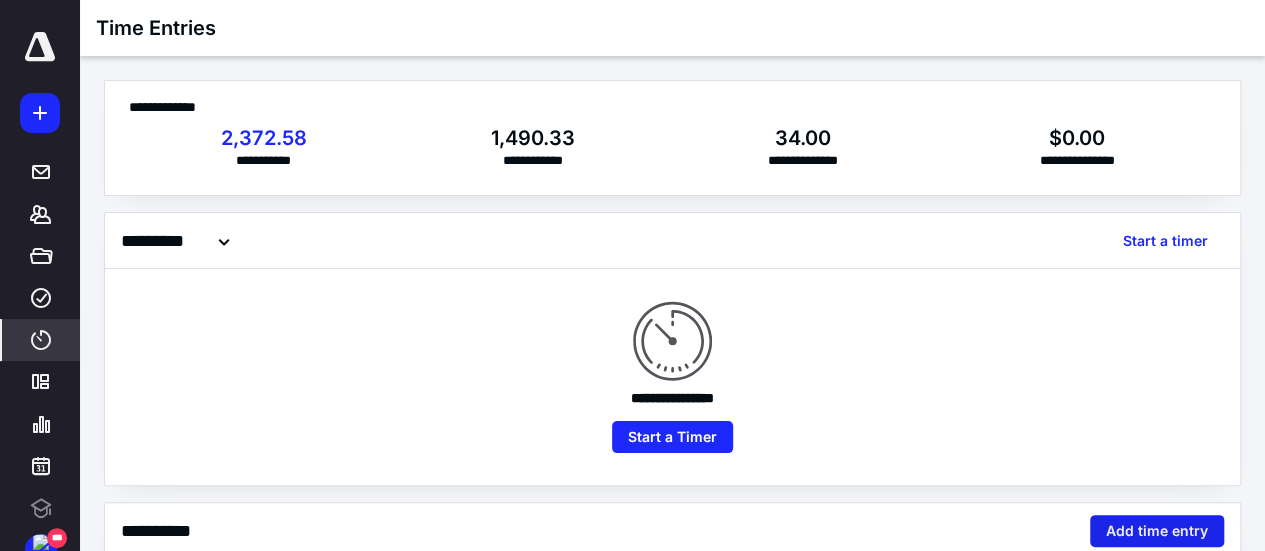 click on "Add time entry" at bounding box center [1157, 531] 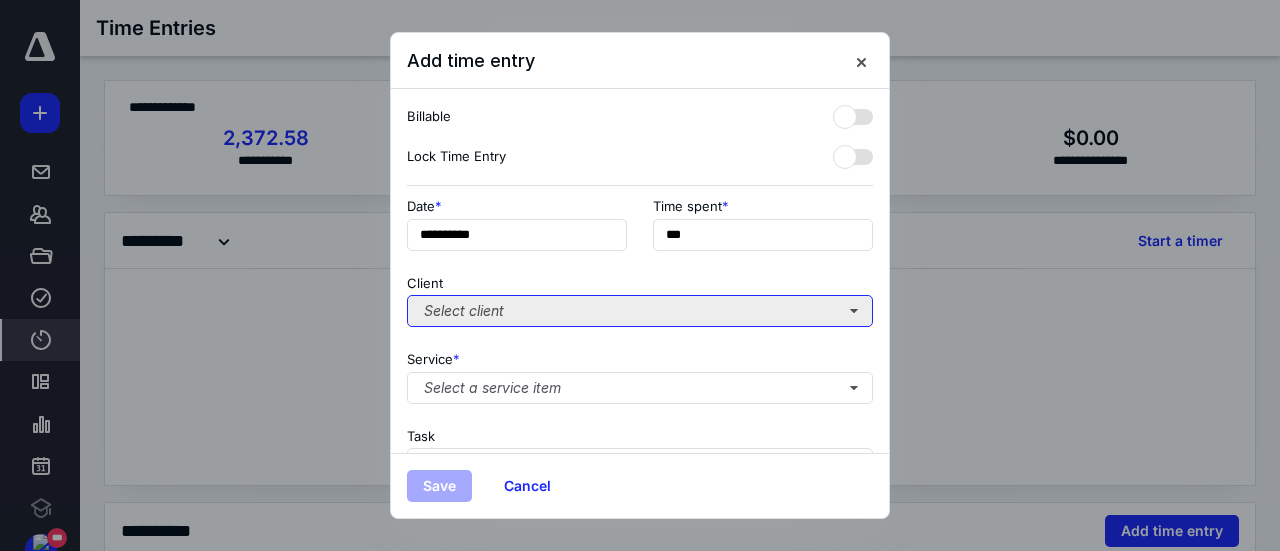 click on "Select client" at bounding box center (640, 311) 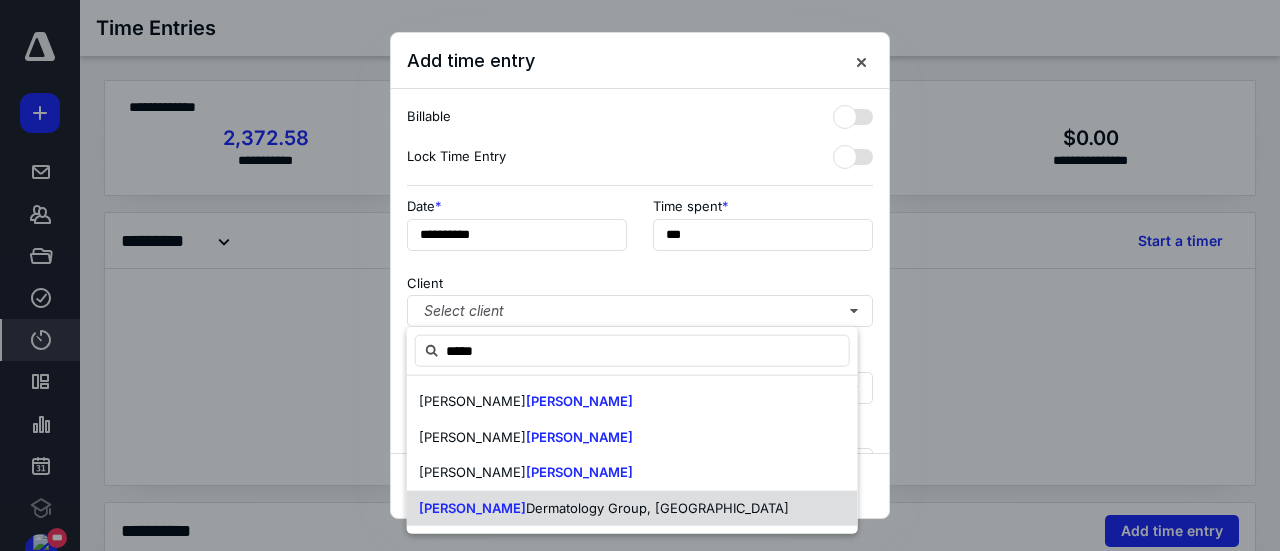 click on "Dermatology Group, [GEOGRAPHIC_DATA]" at bounding box center (657, 507) 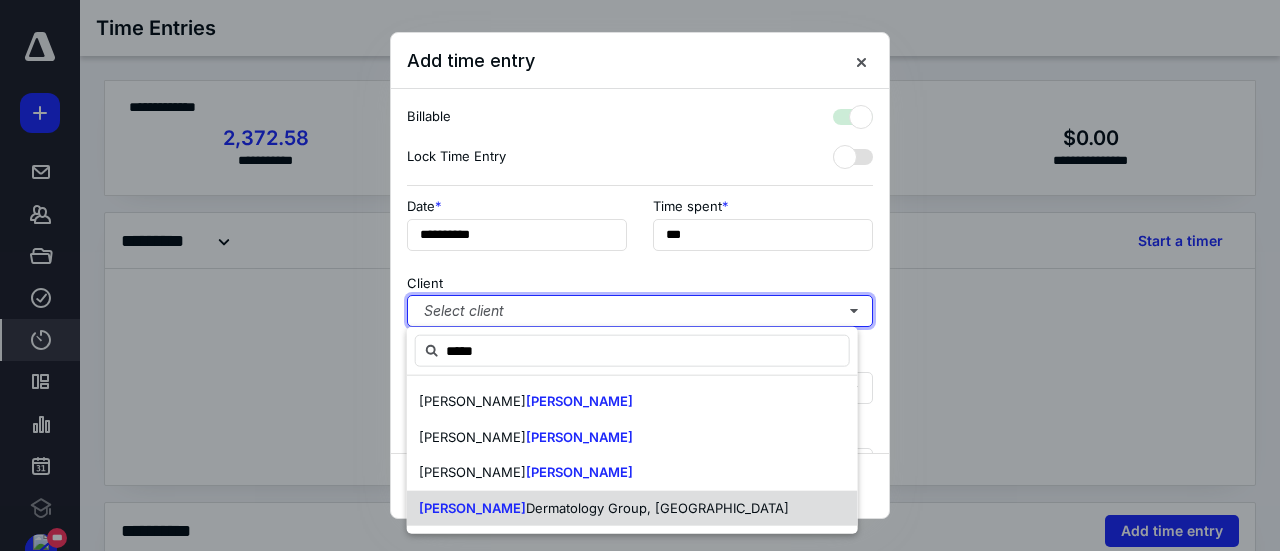 checkbox on "true" 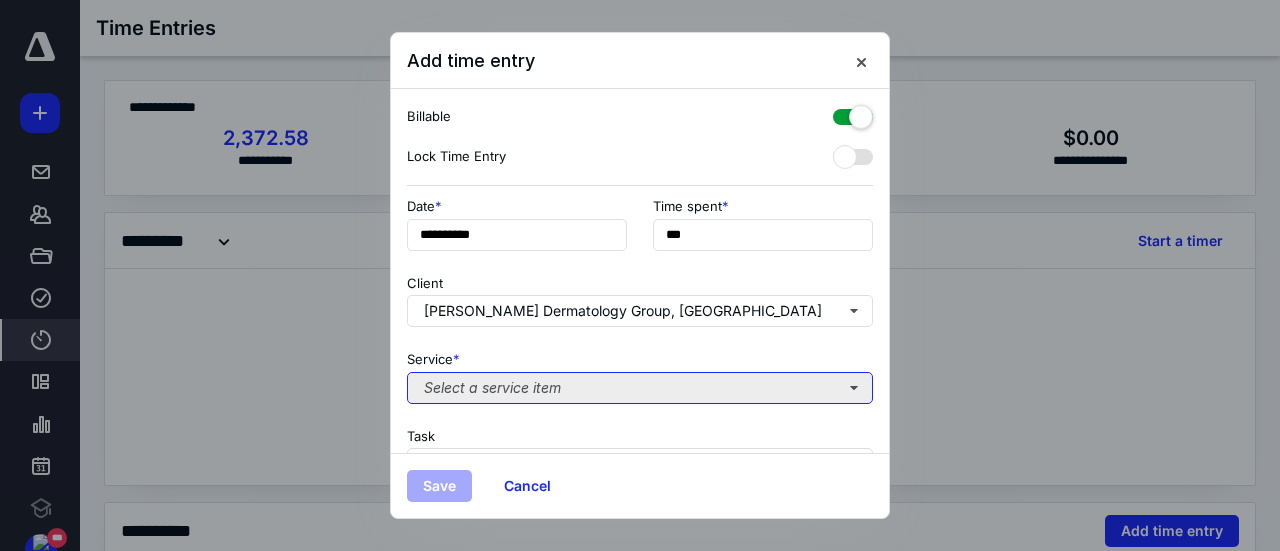 click on "Select a service item" at bounding box center [640, 388] 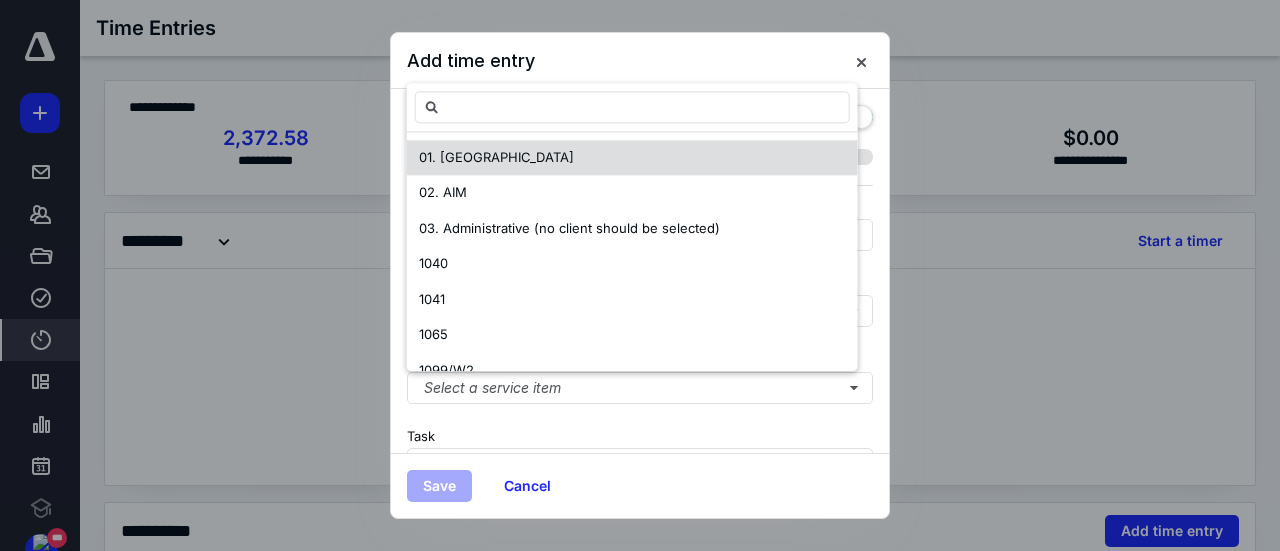click on "01. [GEOGRAPHIC_DATA]" at bounding box center (632, 158) 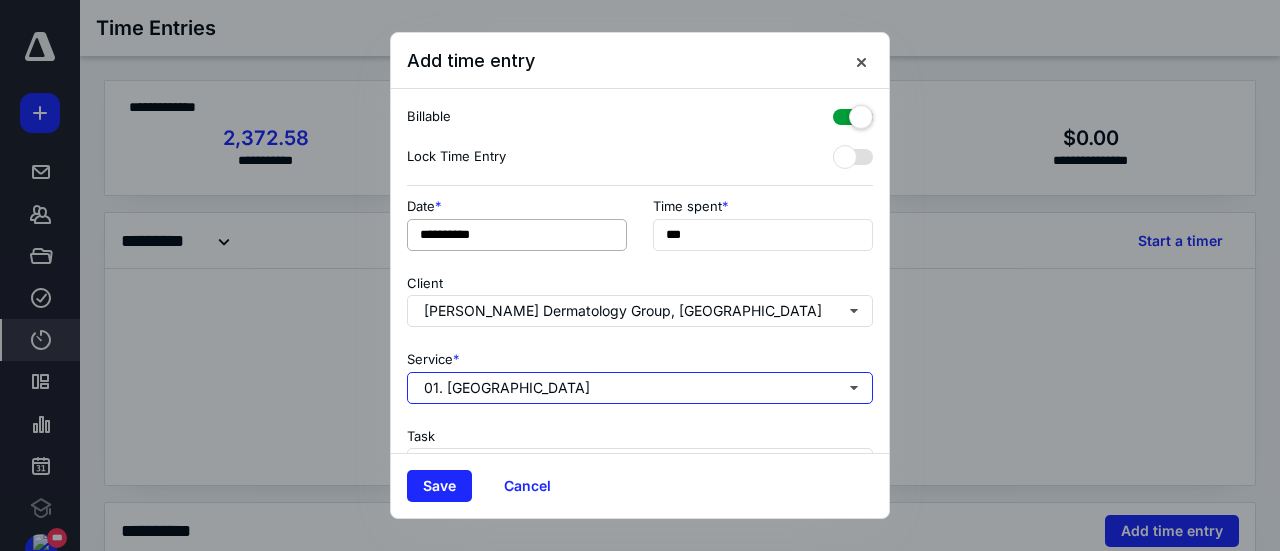 scroll, scrollTop: 100, scrollLeft: 0, axis: vertical 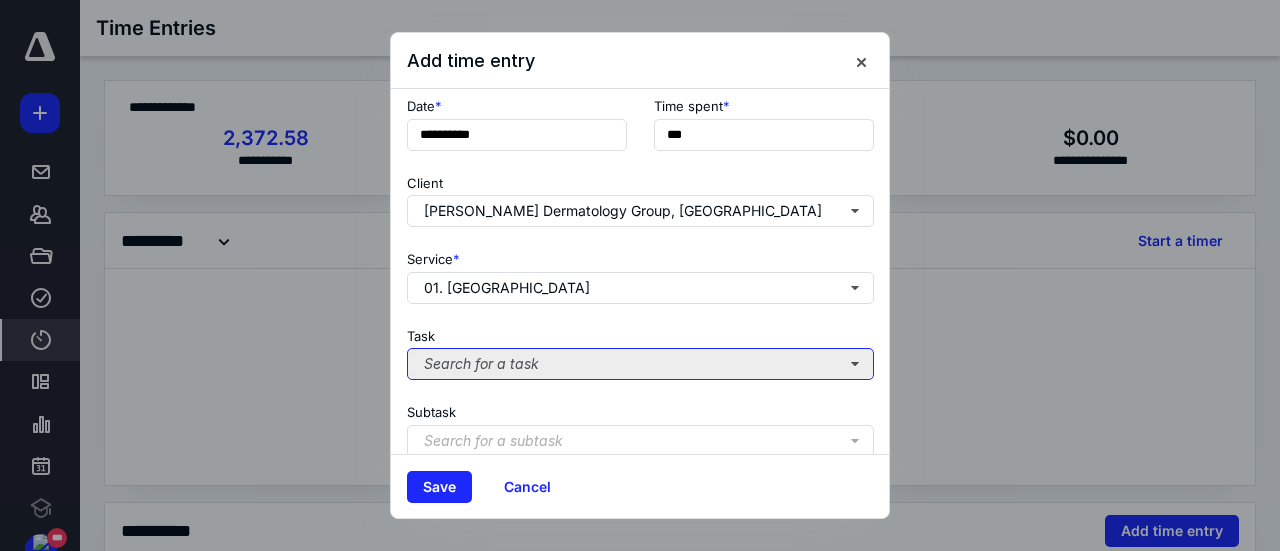 click on "Search for a task" at bounding box center (640, 364) 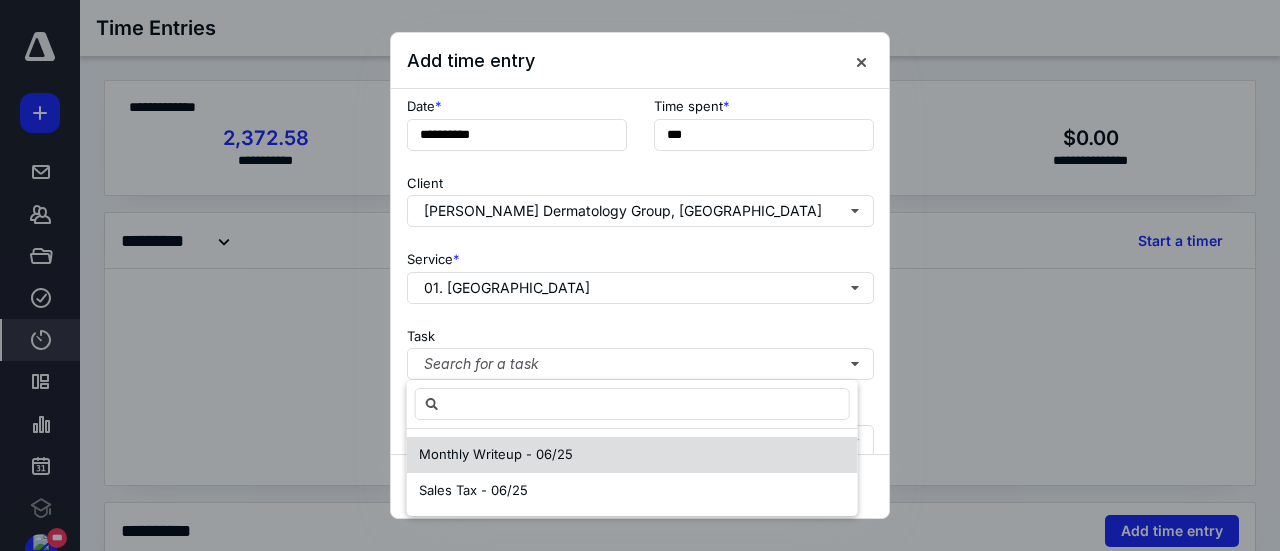 click on "Monthly Writeup - 06/25" at bounding box center (496, 454) 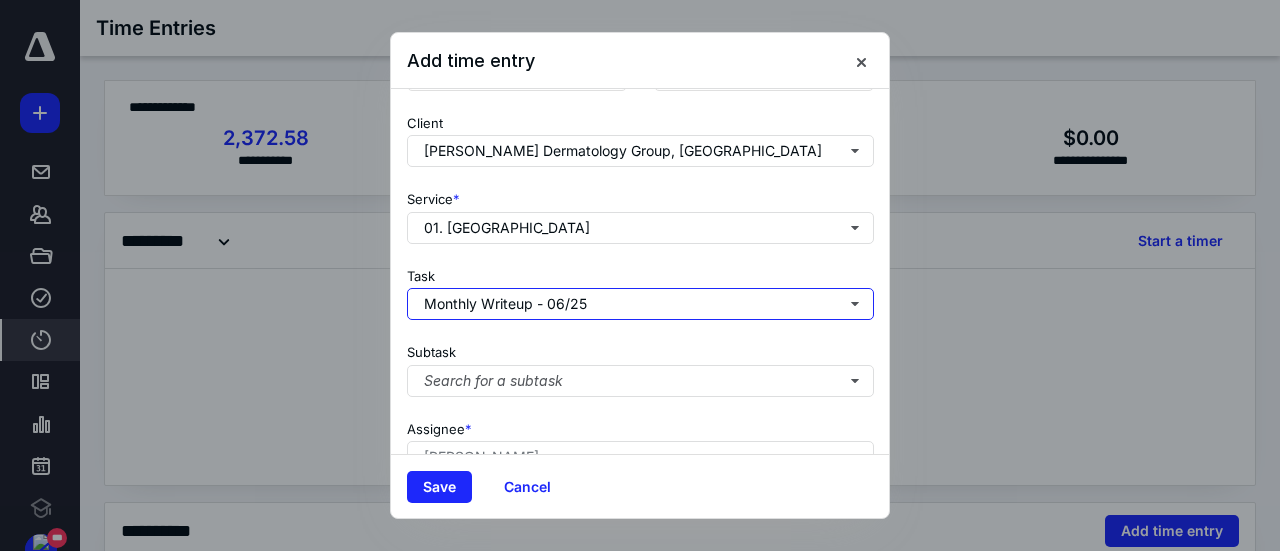 scroll, scrollTop: 200, scrollLeft: 0, axis: vertical 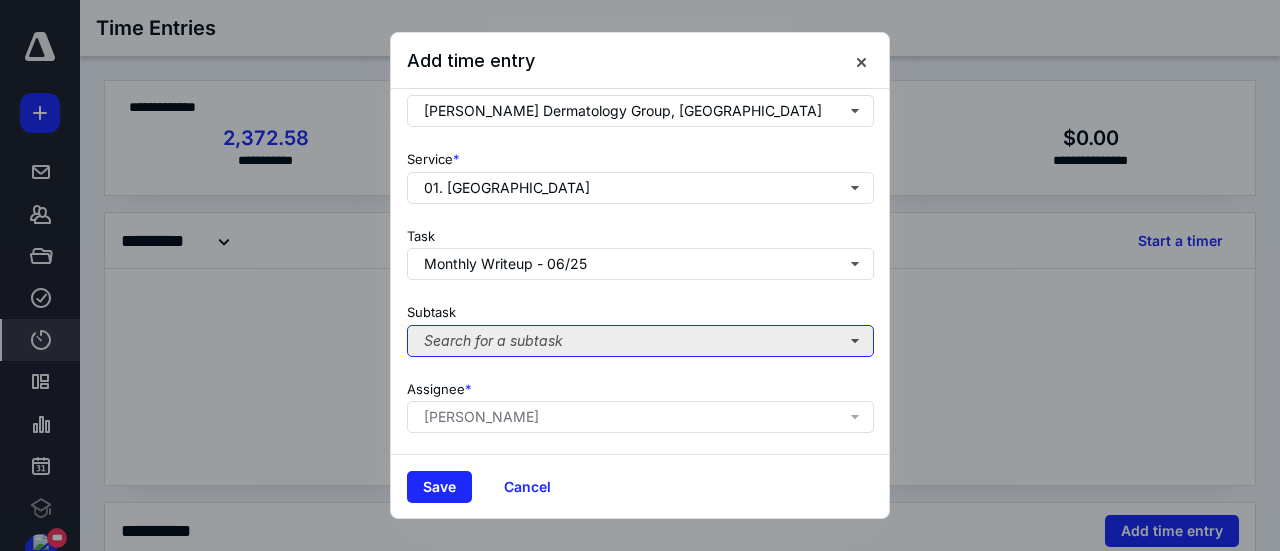 click on "Search for a subtask" at bounding box center [640, 341] 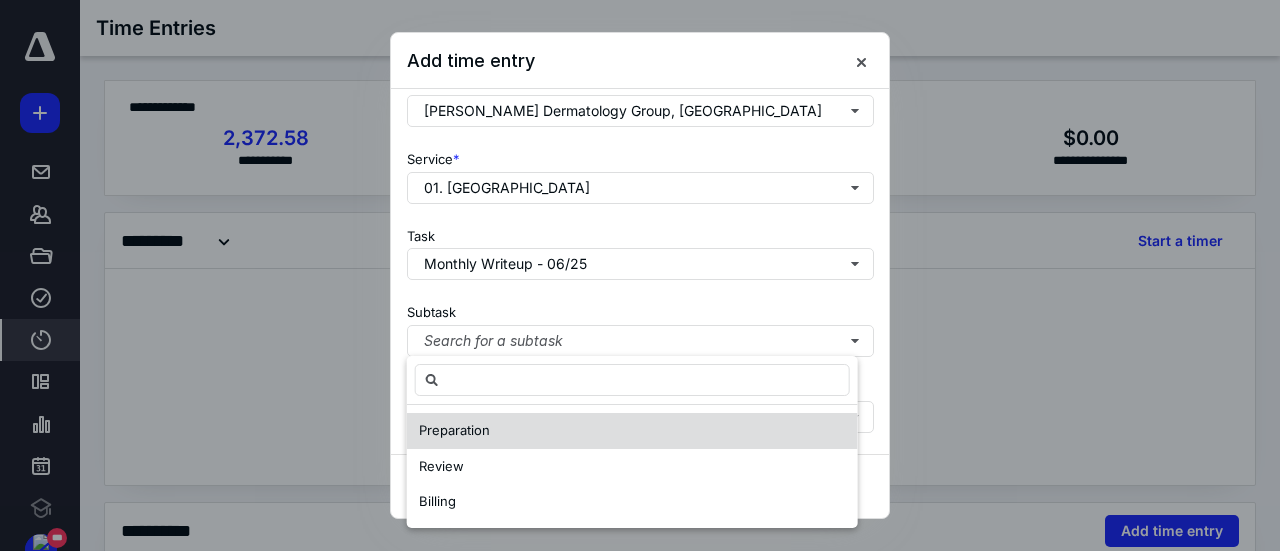 click on "Preparation" at bounding box center [632, 431] 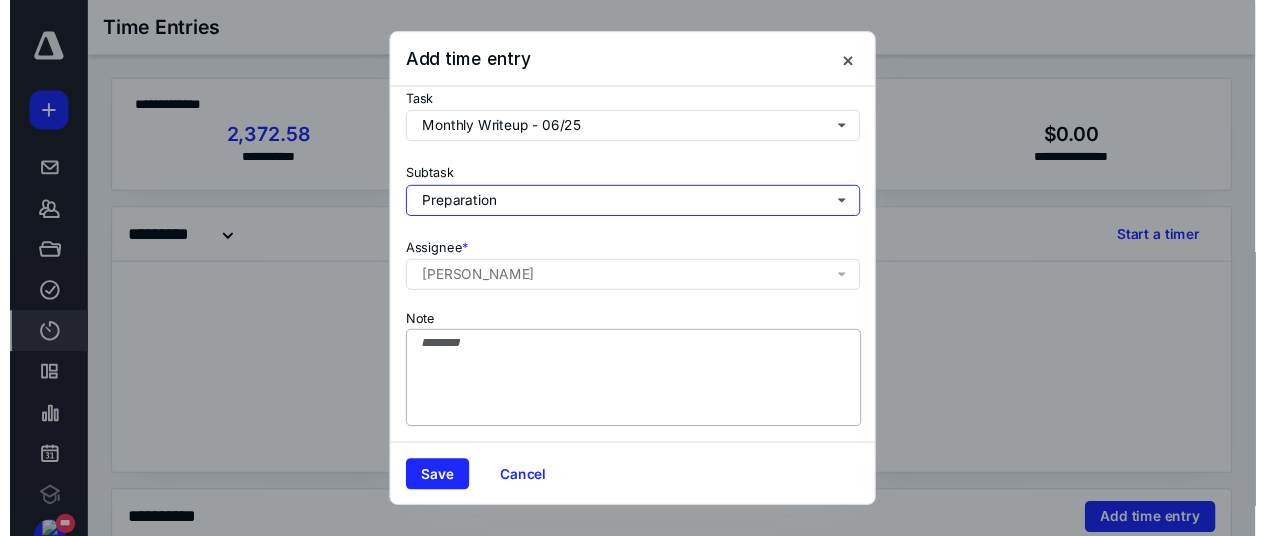scroll, scrollTop: 349, scrollLeft: 0, axis: vertical 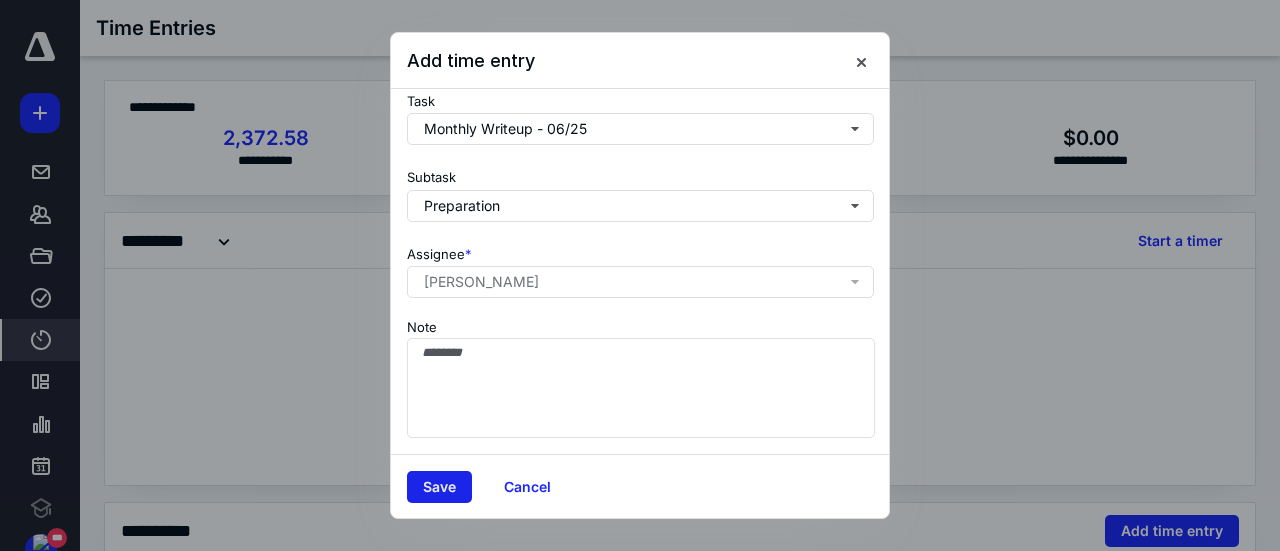 click on "Save" at bounding box center [439, 487] 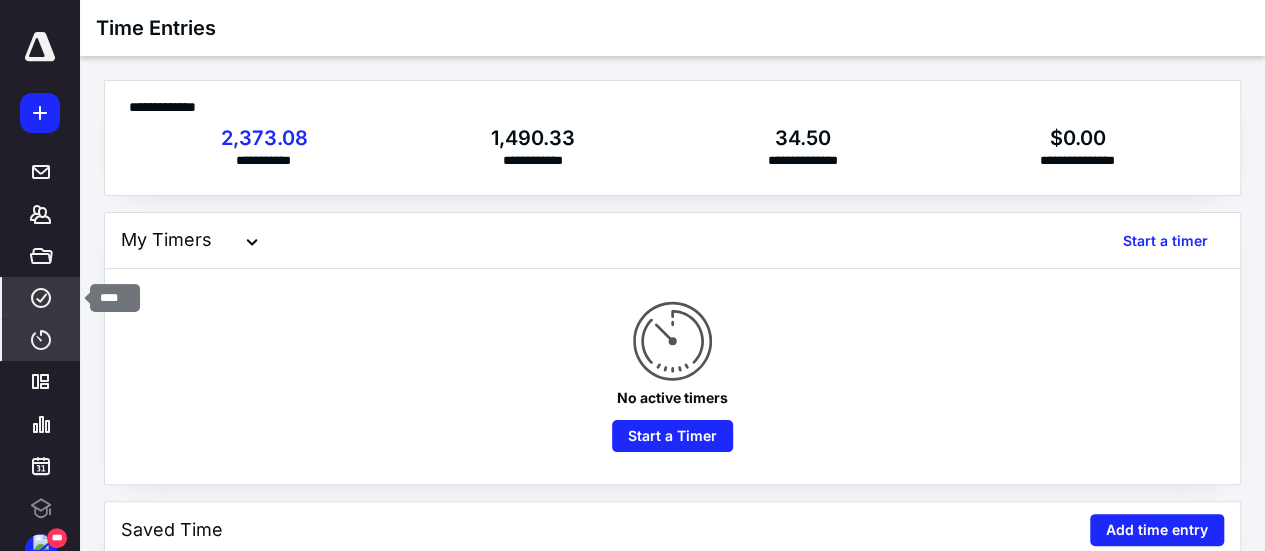 click on "****" at bounding box center [41, 298] 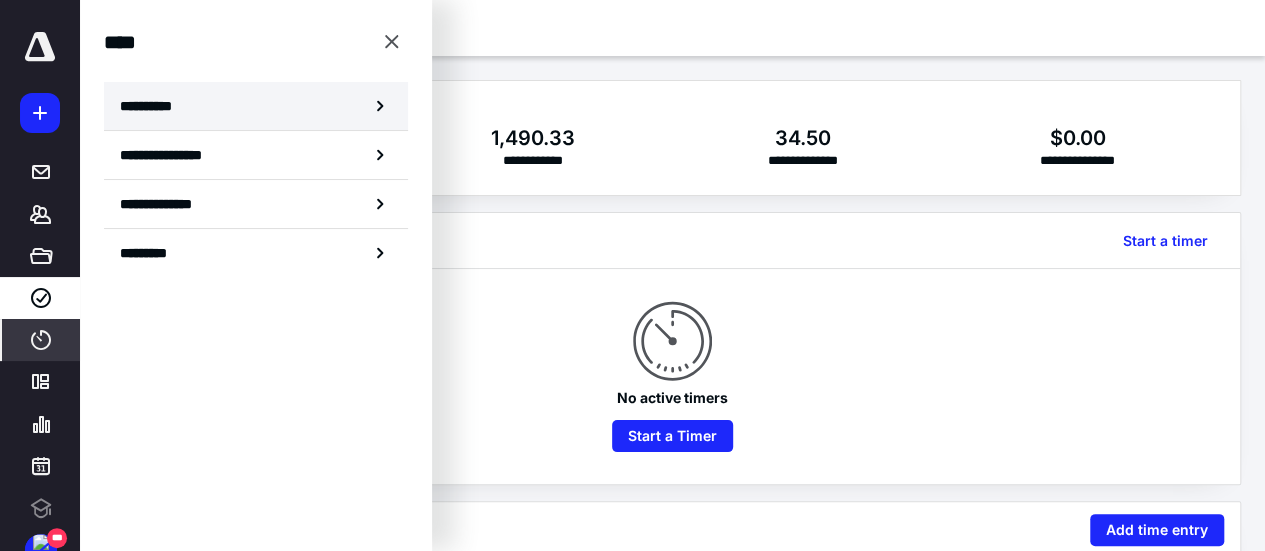 click on "**********" at bounding box center [256, 106] 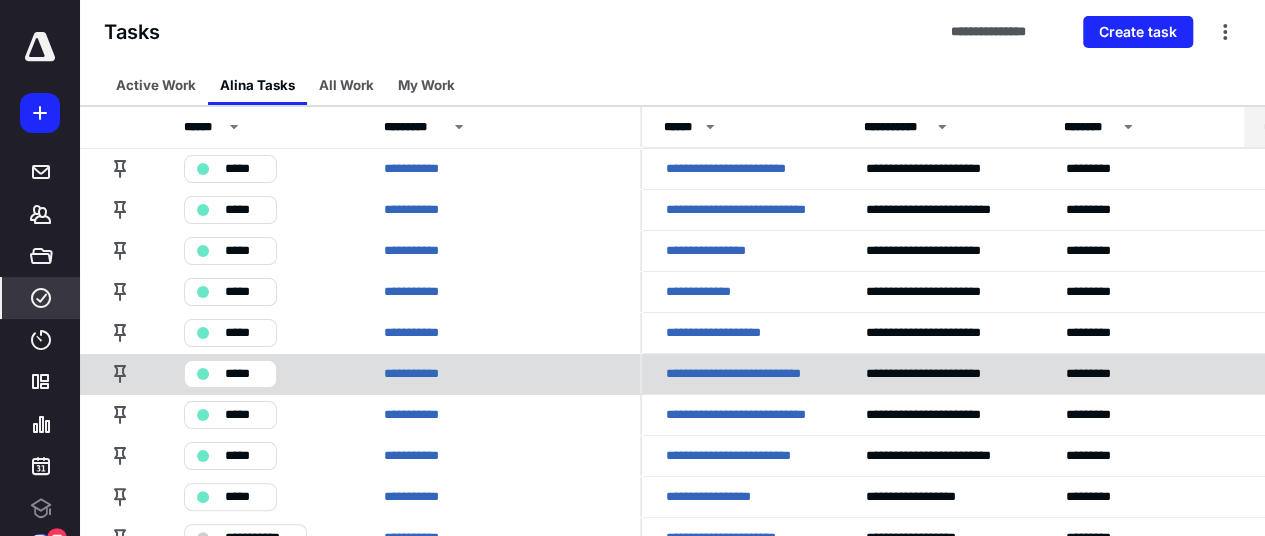click on "*****" at bounding box center (244, 374) 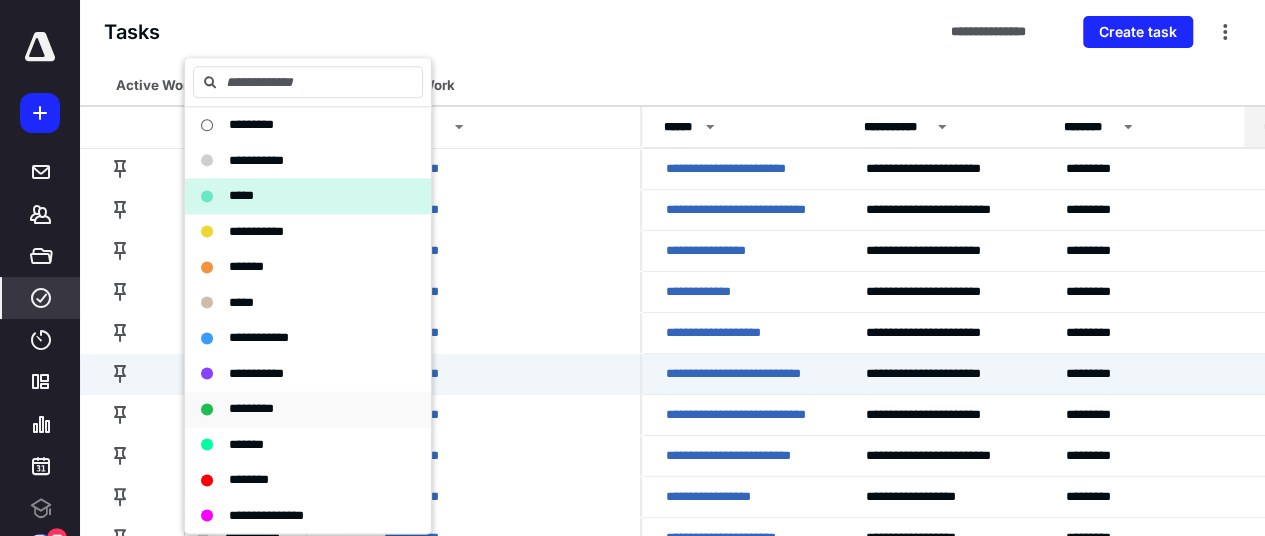 click on "*********" at bounding box center (251, 408) 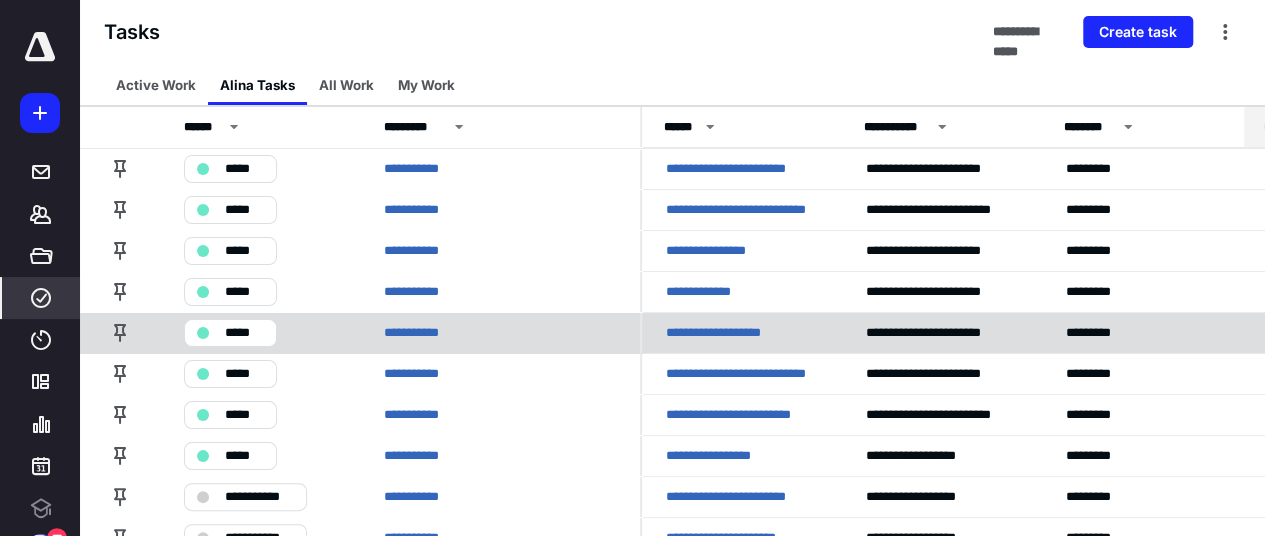 click on "*****" at bounding box center (244, 333) 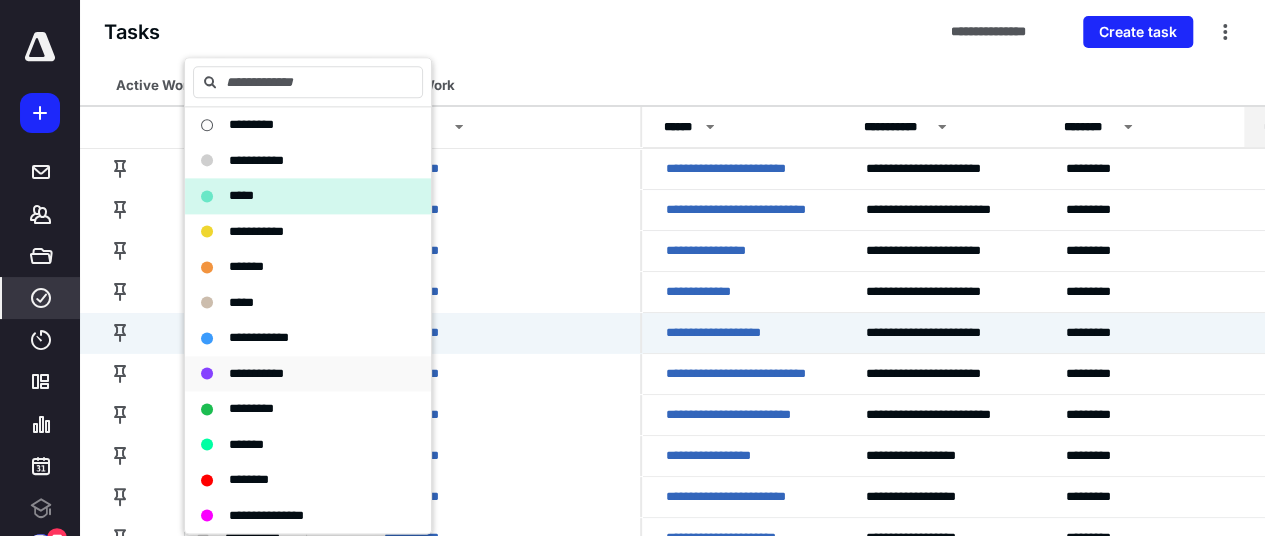 click on "**********" at bounding box center (256, 374) 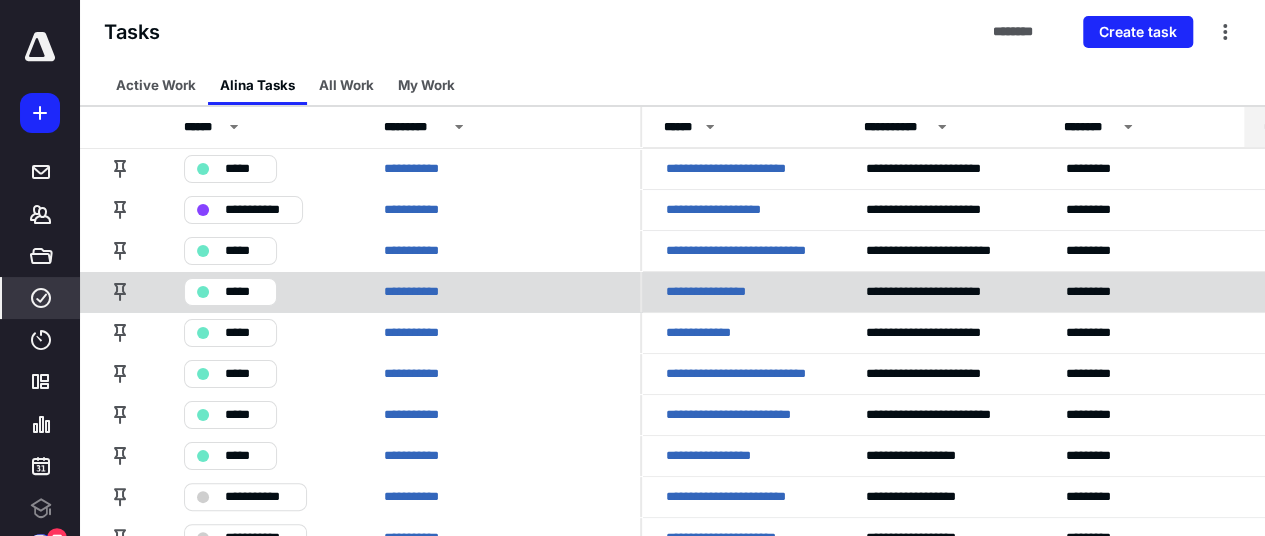 click on "*****" at bounding box center (230, 292) 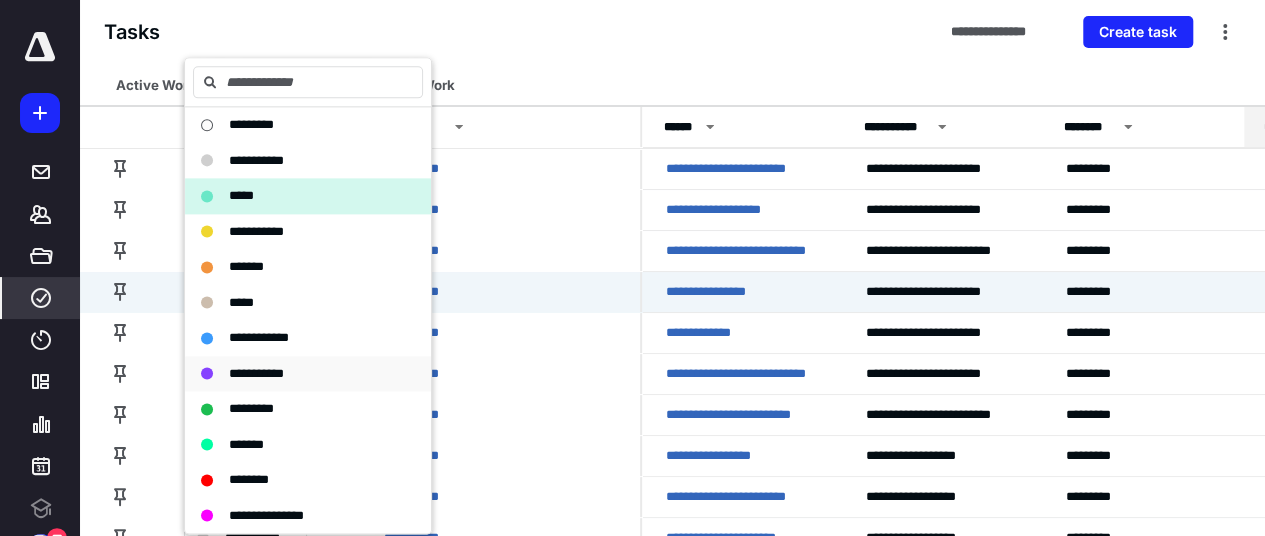 click on "**********" at bounding box center (256, 373) 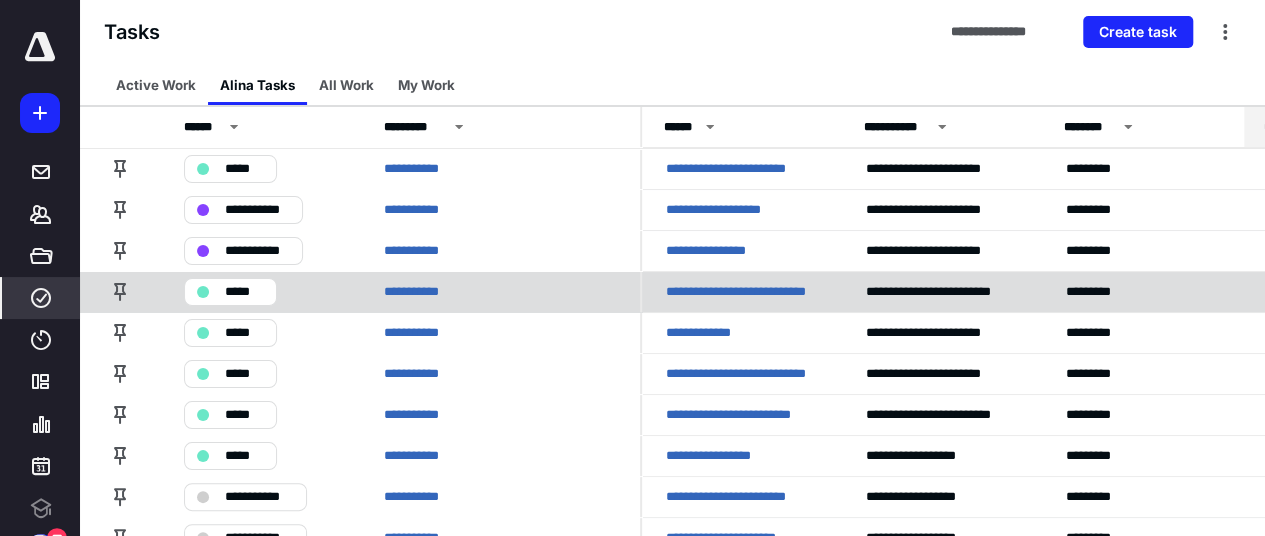 click on "*****" at bounding box center (244, 292) 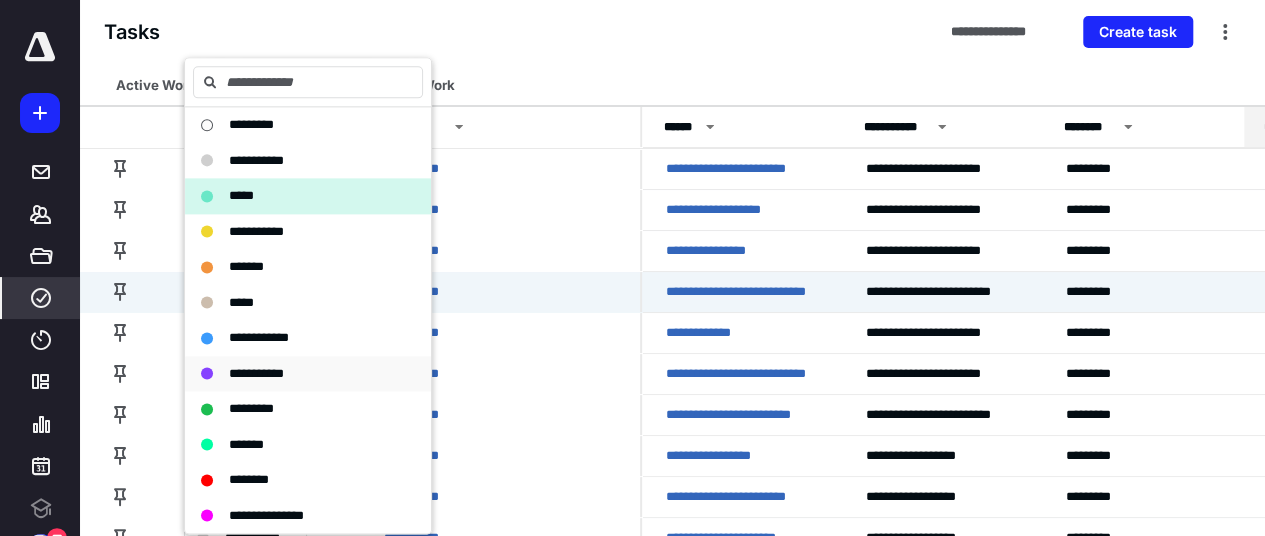 click on "**********" at bounding box center [256, 373] 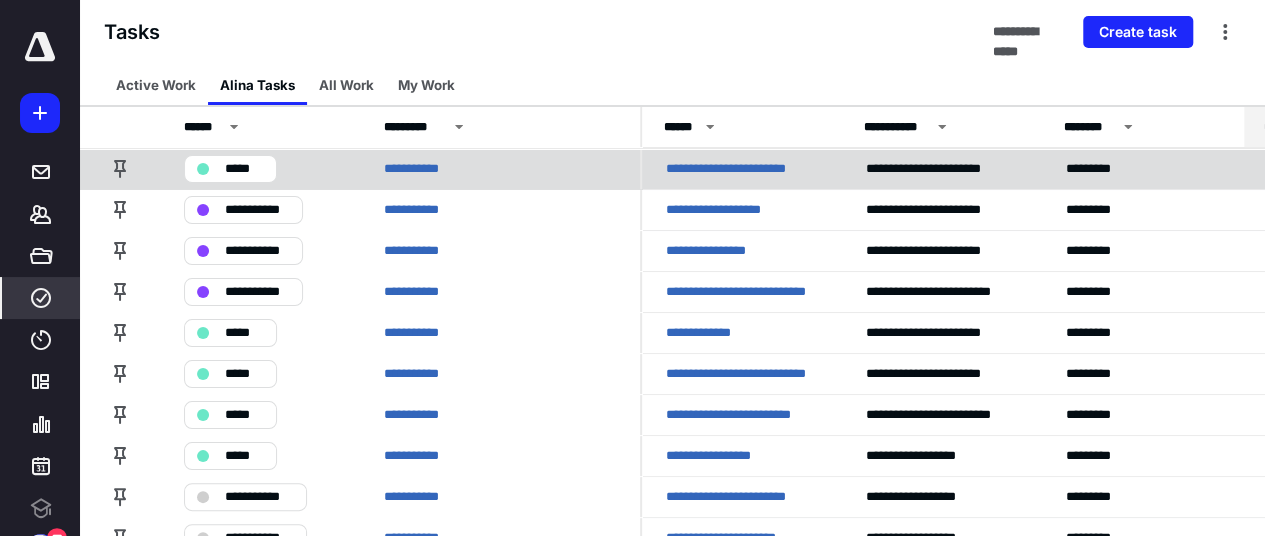 click on "*****" at bounding box center [230, 169] 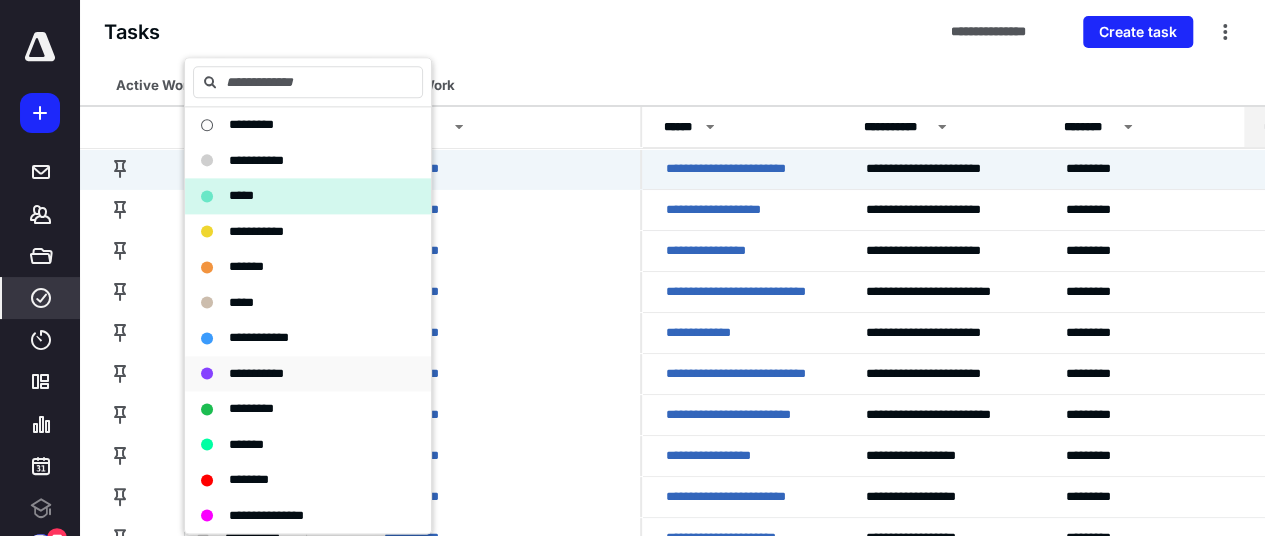 click on "**********" at bounding box center [256, 373] 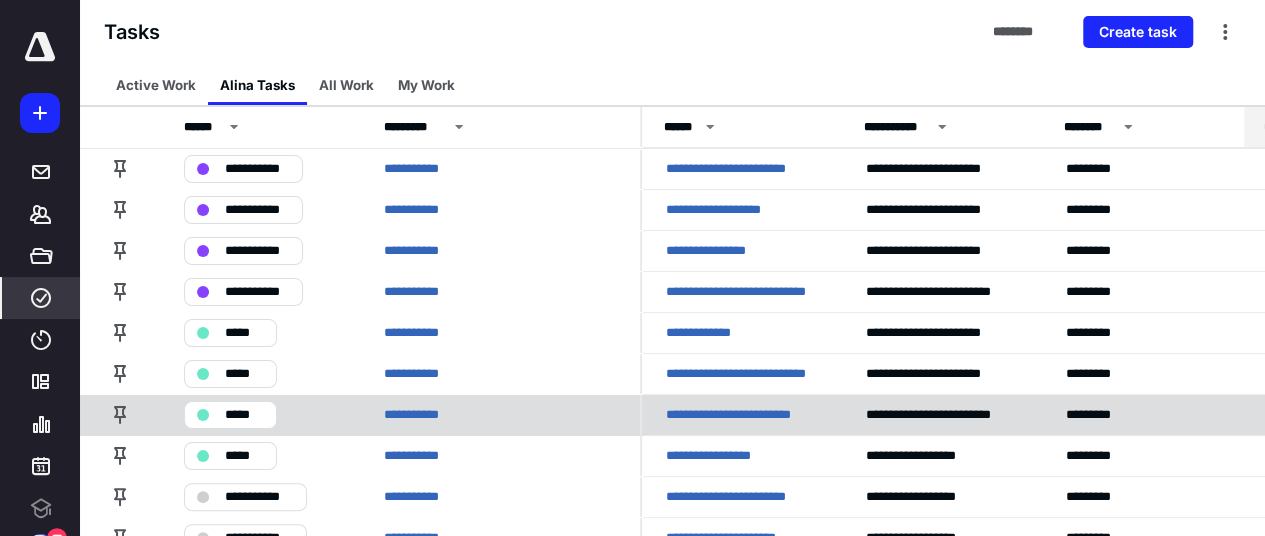 click on "*****" at bounding box center (244, 415) 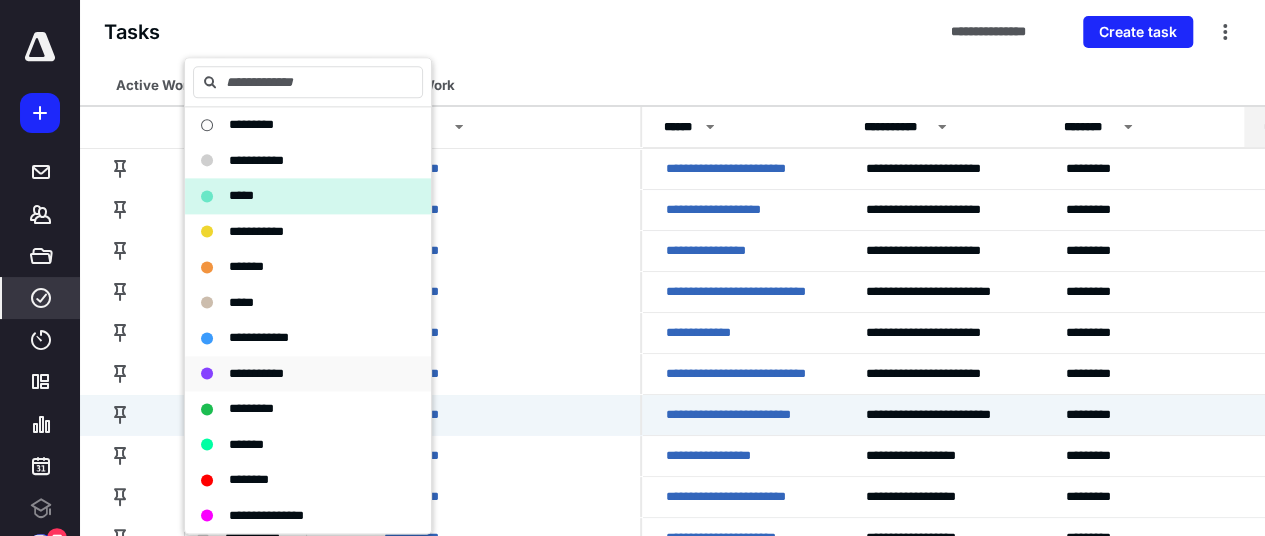 click on "**********" at bounding box center [256, 373] 